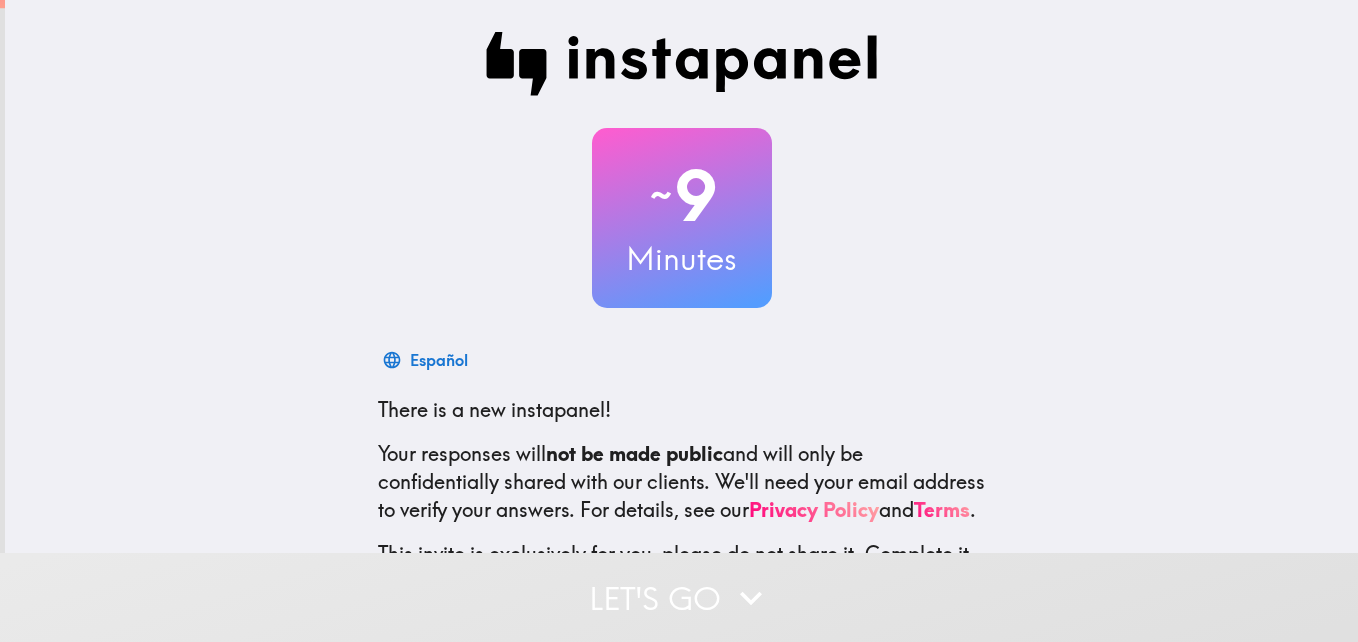 scroll, scrollTop: 0, scrollLeft: 0, axis: both 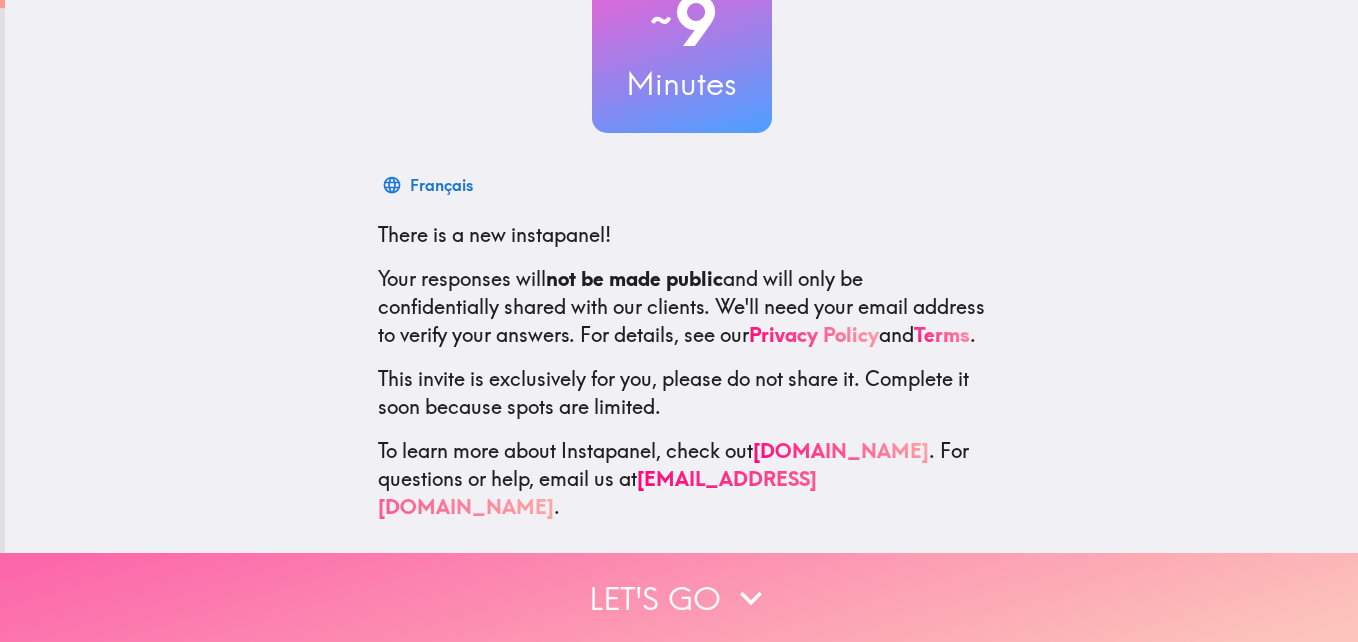 click on "Let's go" at bounding box center [679, 597] 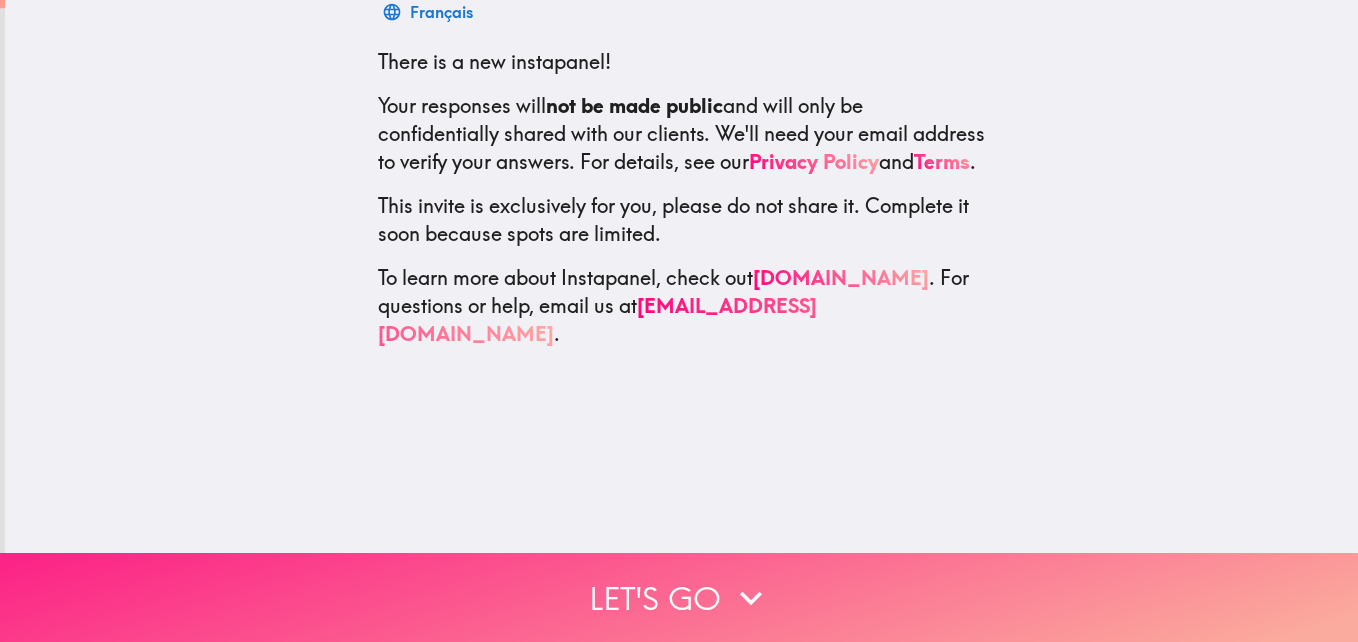 scroll, scrollTop: 0, scrollLeft: 0, axis: both 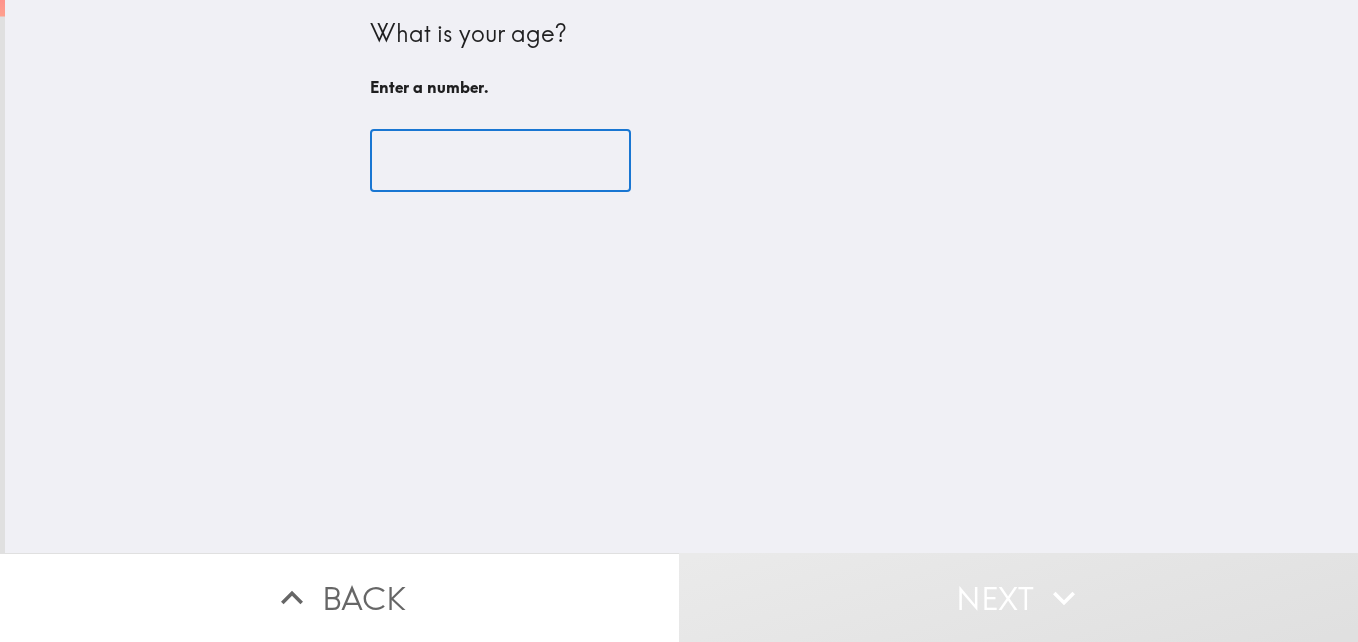 click at bounding box center (500, 161) 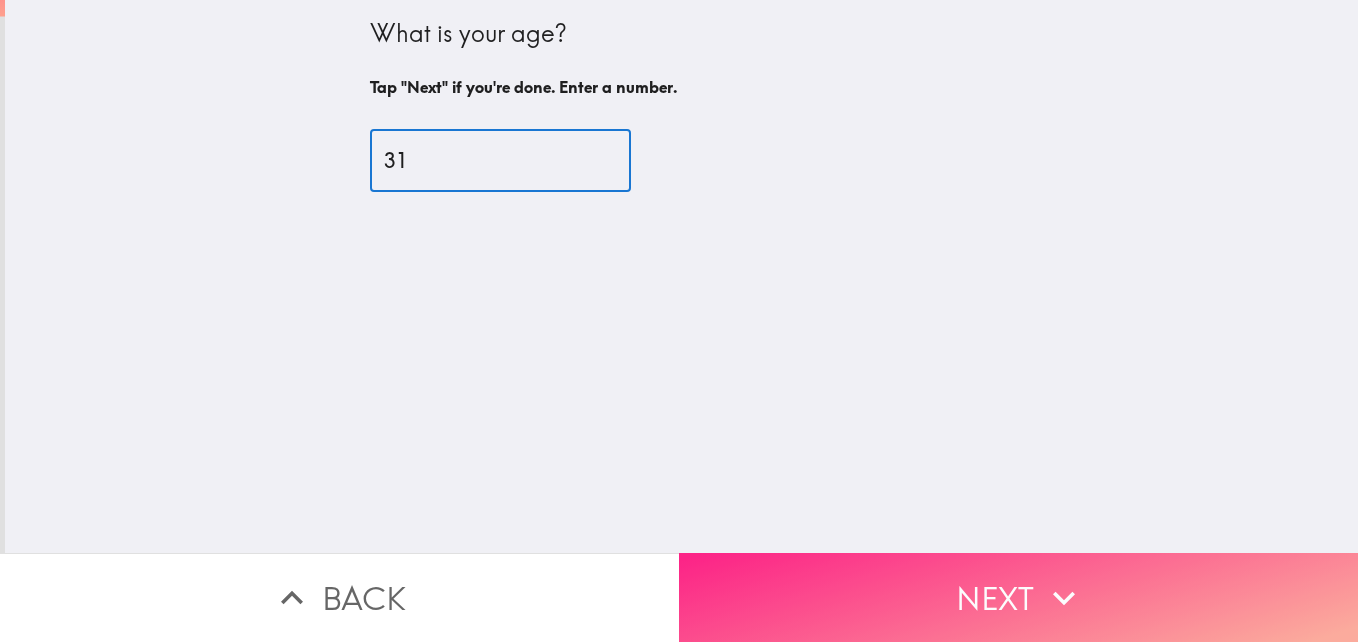type on "31" 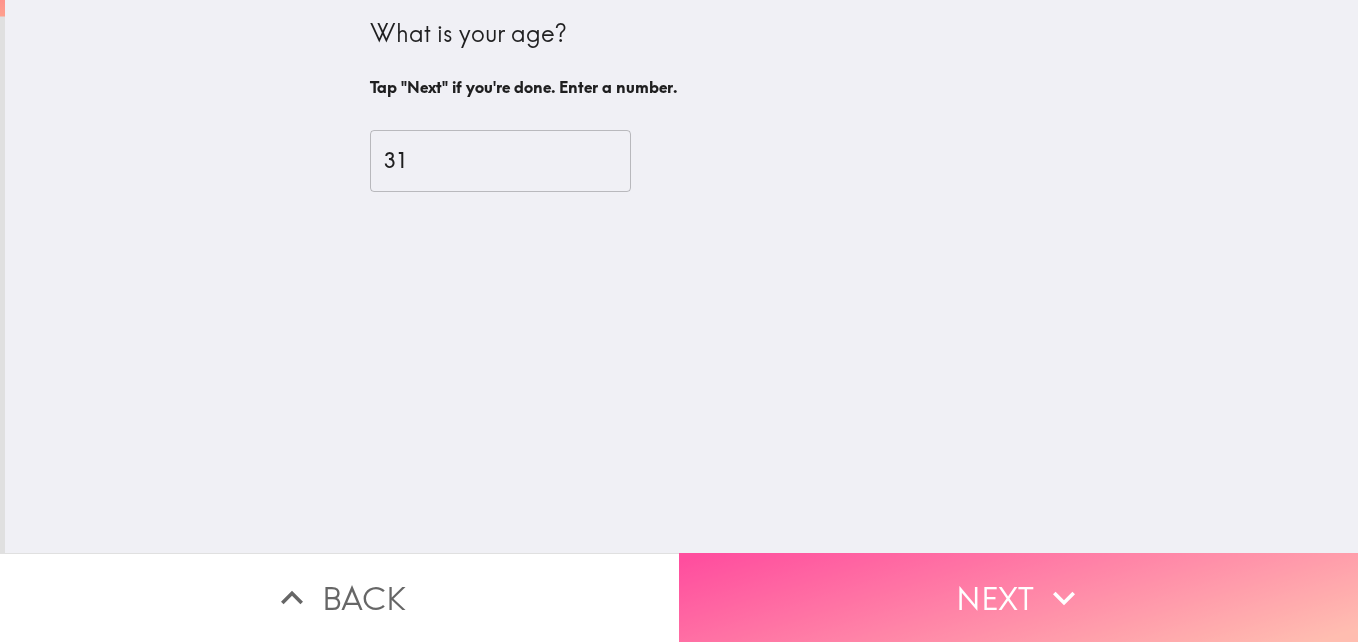 click on "Next" at bounding box center (1018, 597) 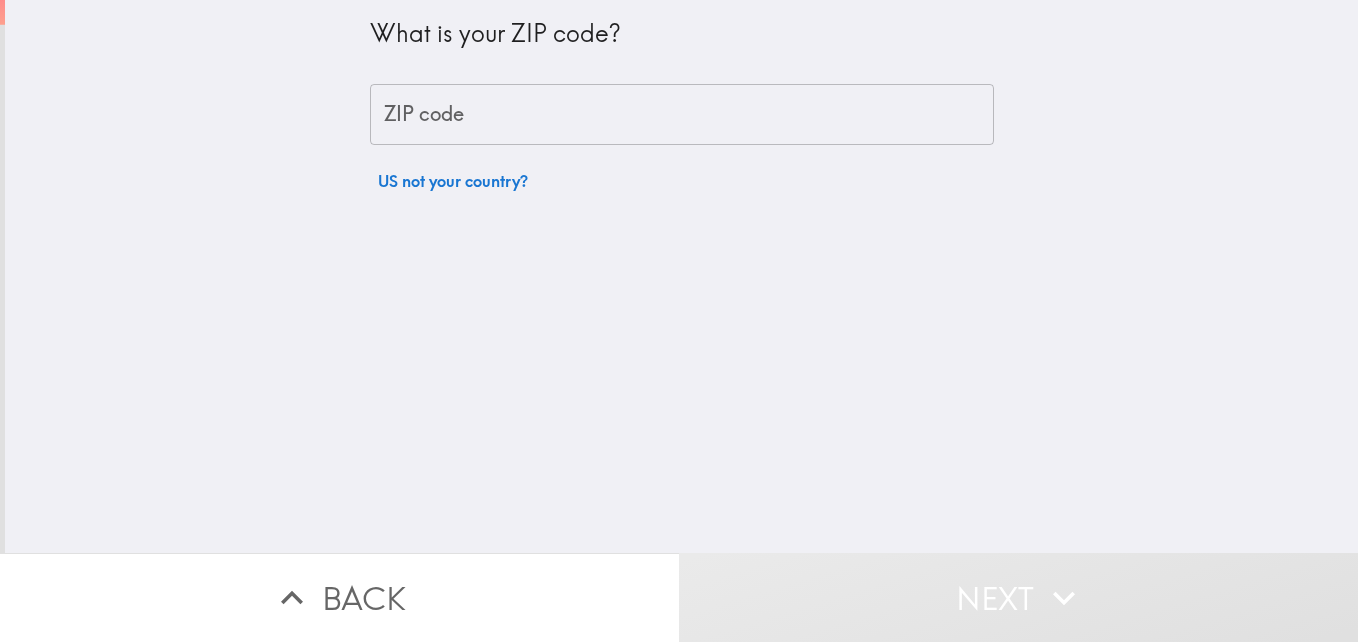 click on "ZIP code" at bounding box center [682, 115] 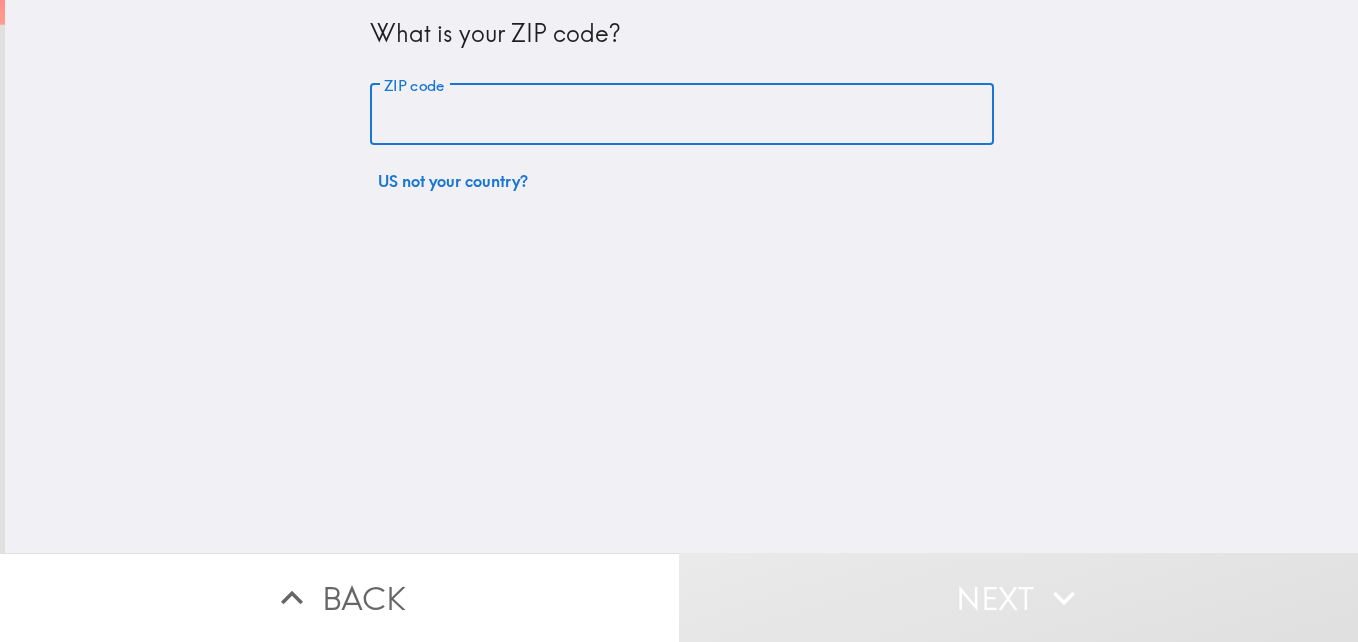 type on "06110" 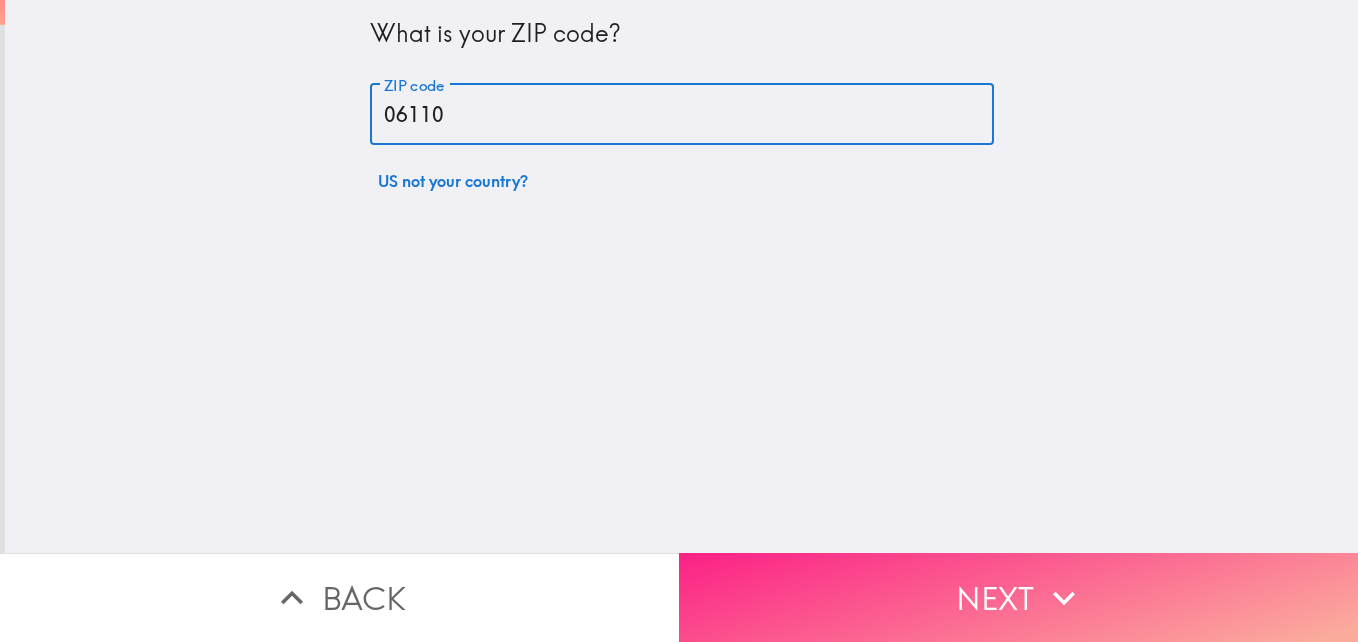 click on "Next" at bounding box center [1018, 597] 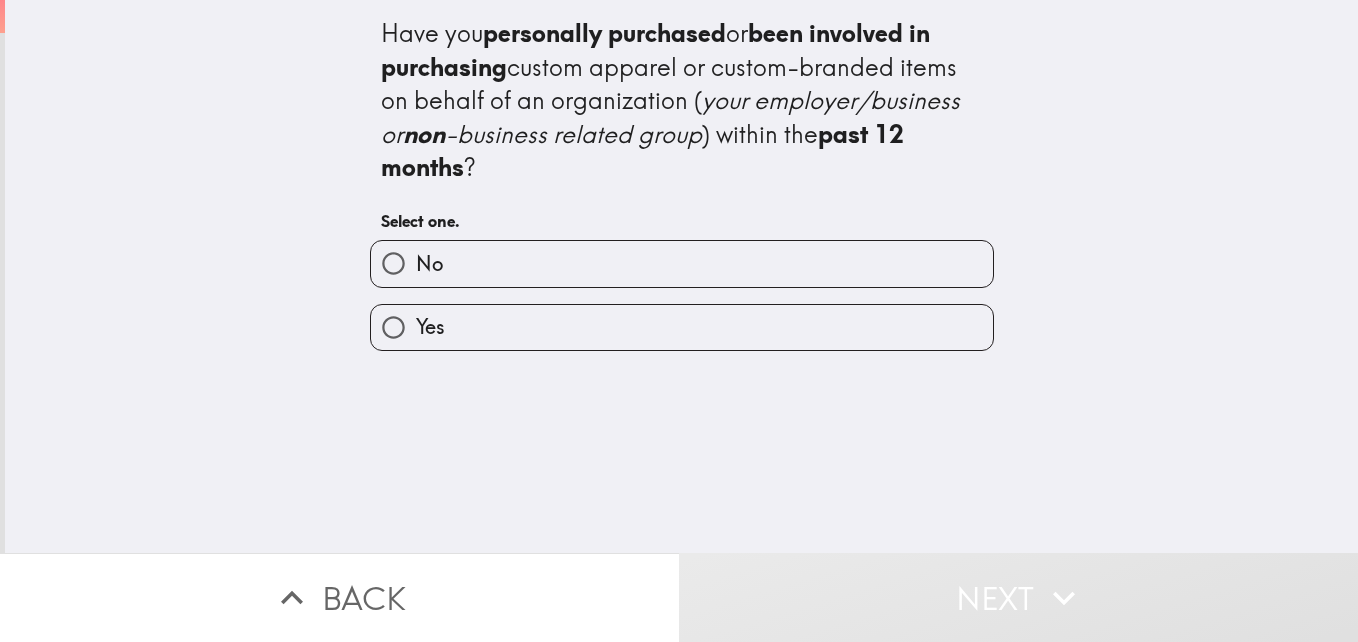 click on "Yes" at bounding box center (682, 327) 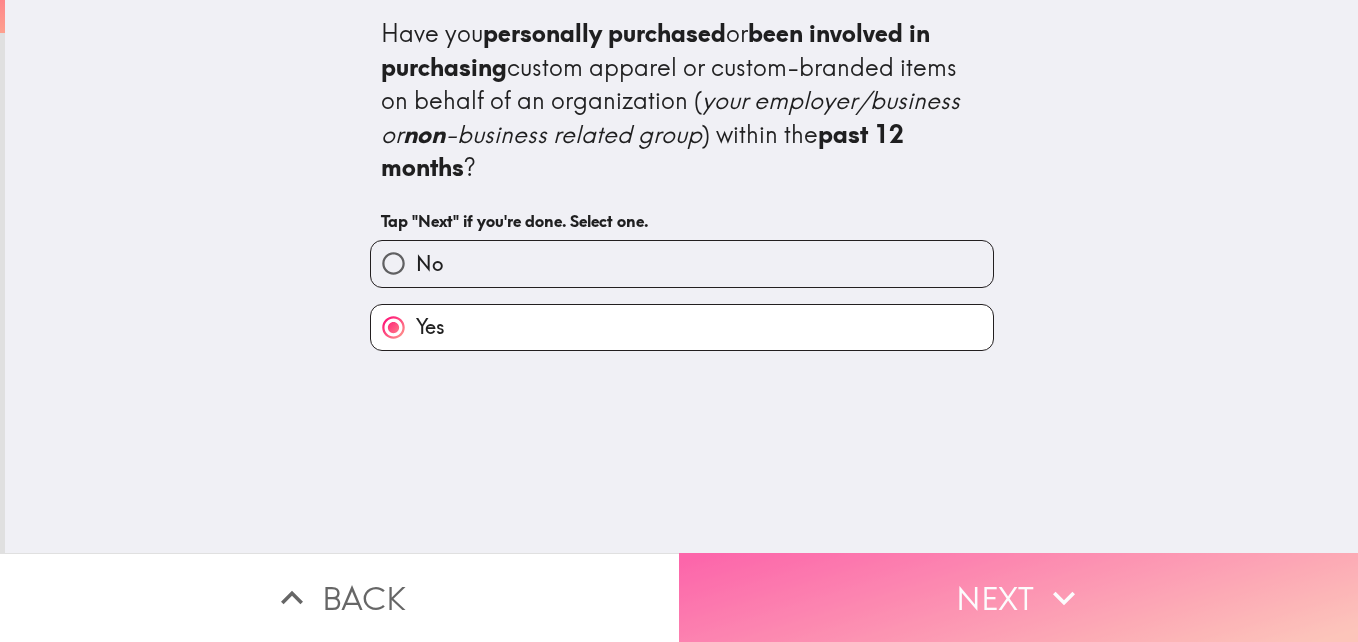 click on "Next" at bounding box center [1018, 597] 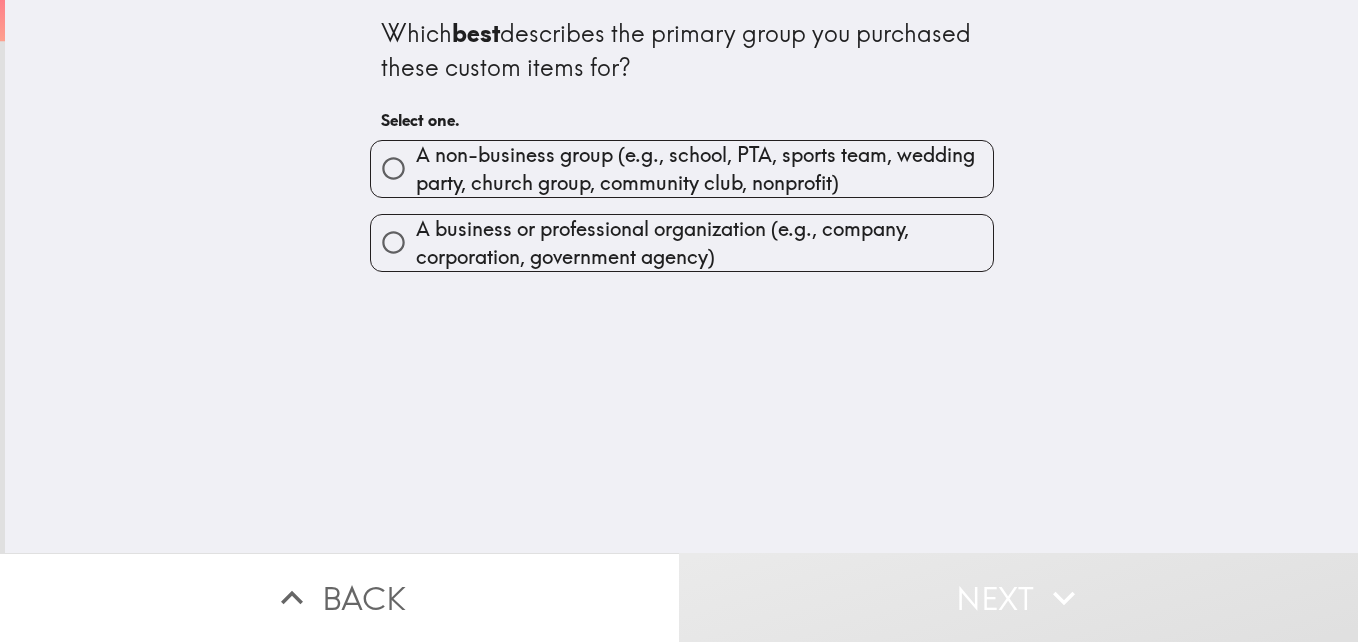 click on "A business or professional organization (e.g., company, corporation, government agency)" at bounding box center (704, 243) 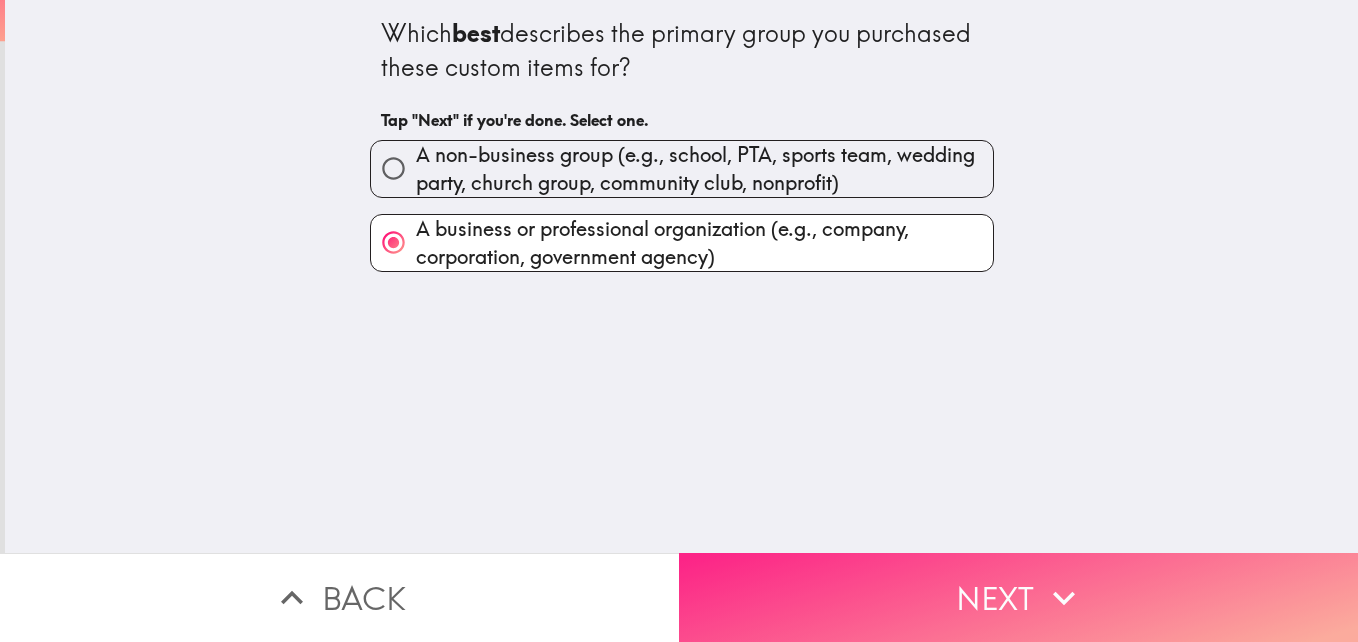 click 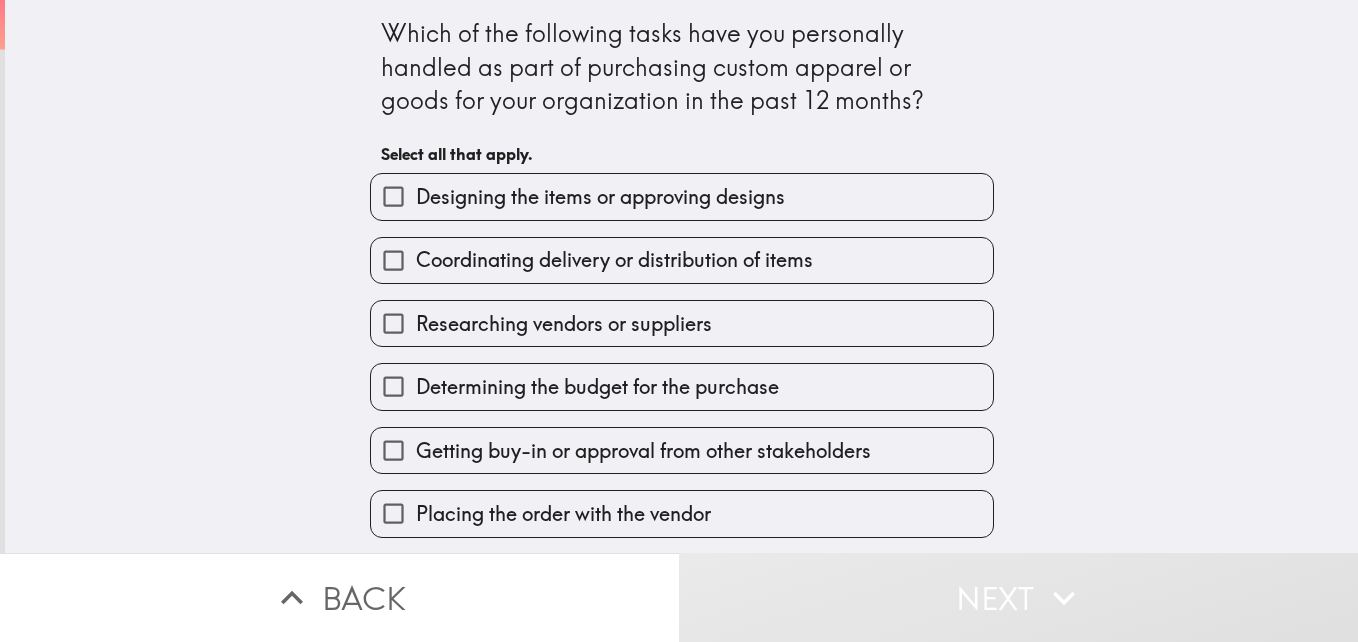 click on "Researching vendors or suppliers" at bounding box center [682, 323] 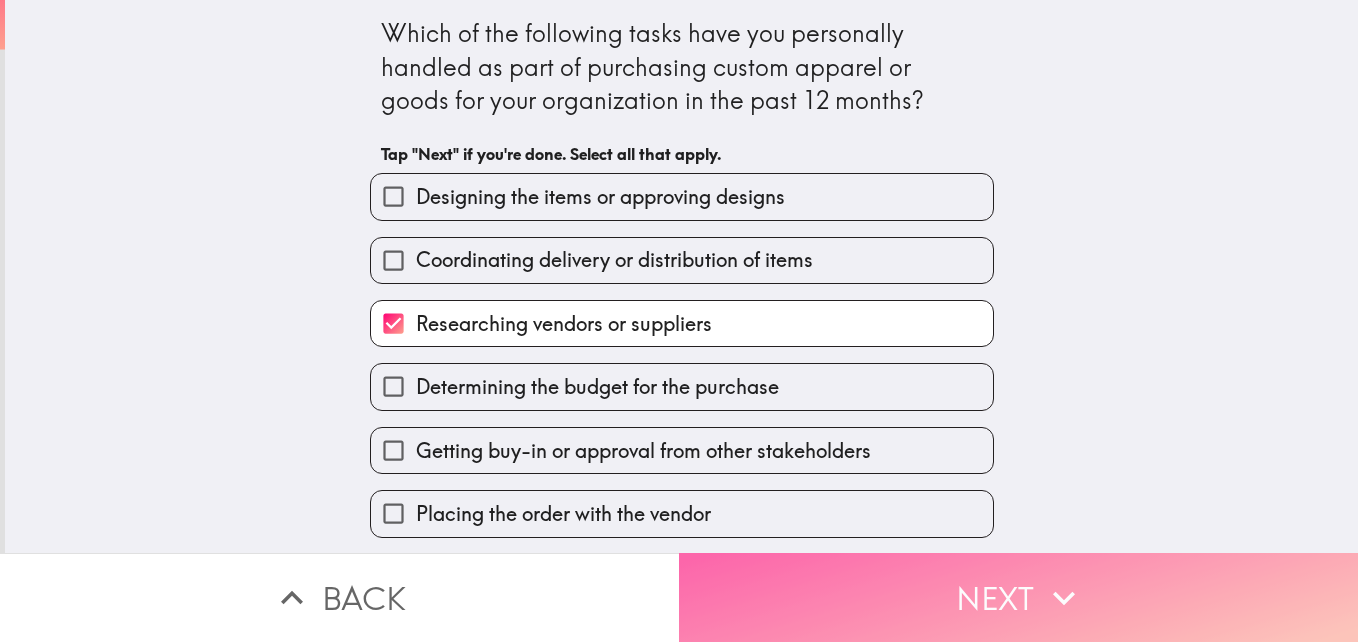 click on "Next" at bounding box center (1018, 597) 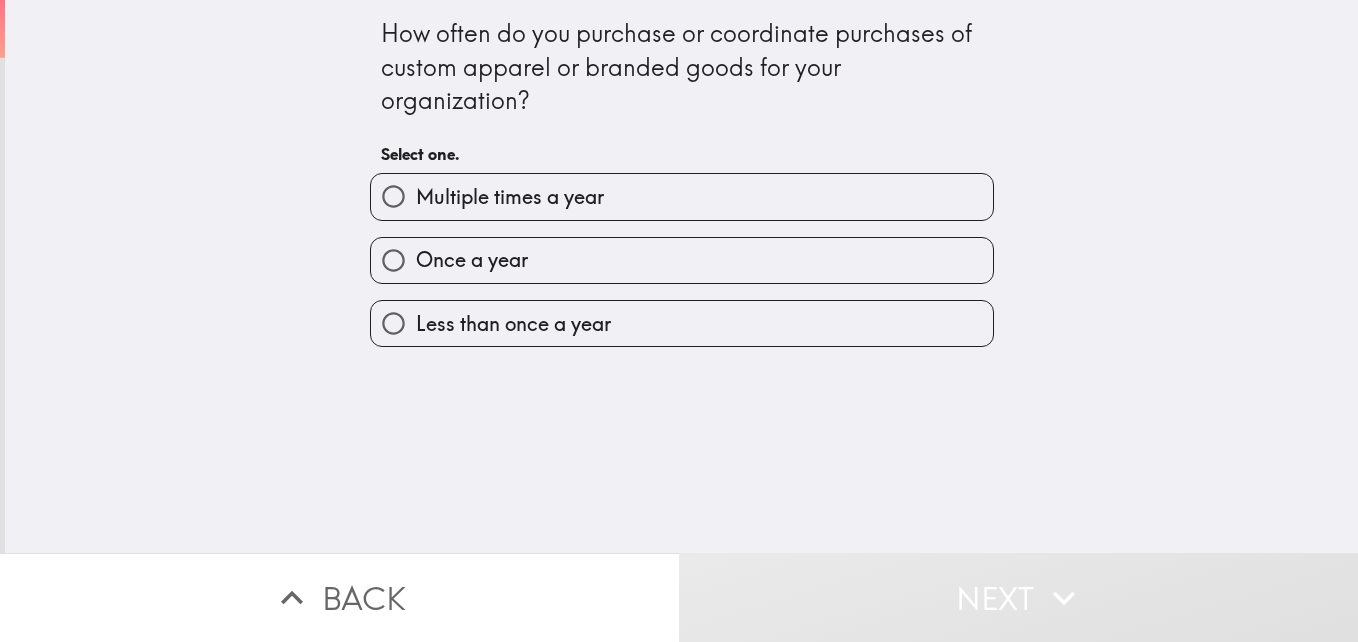 click on "Multiple times a year" at bounding box center [682, 196] 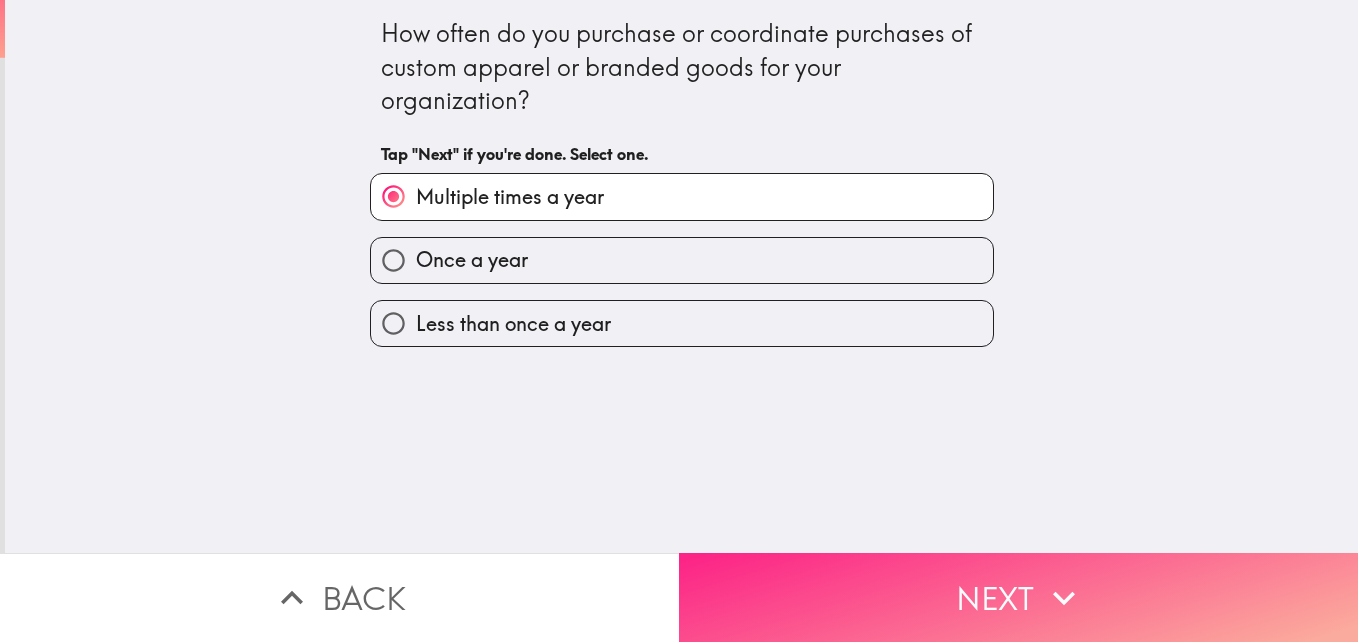 click on "Next" at bounding box center (1018, 597) 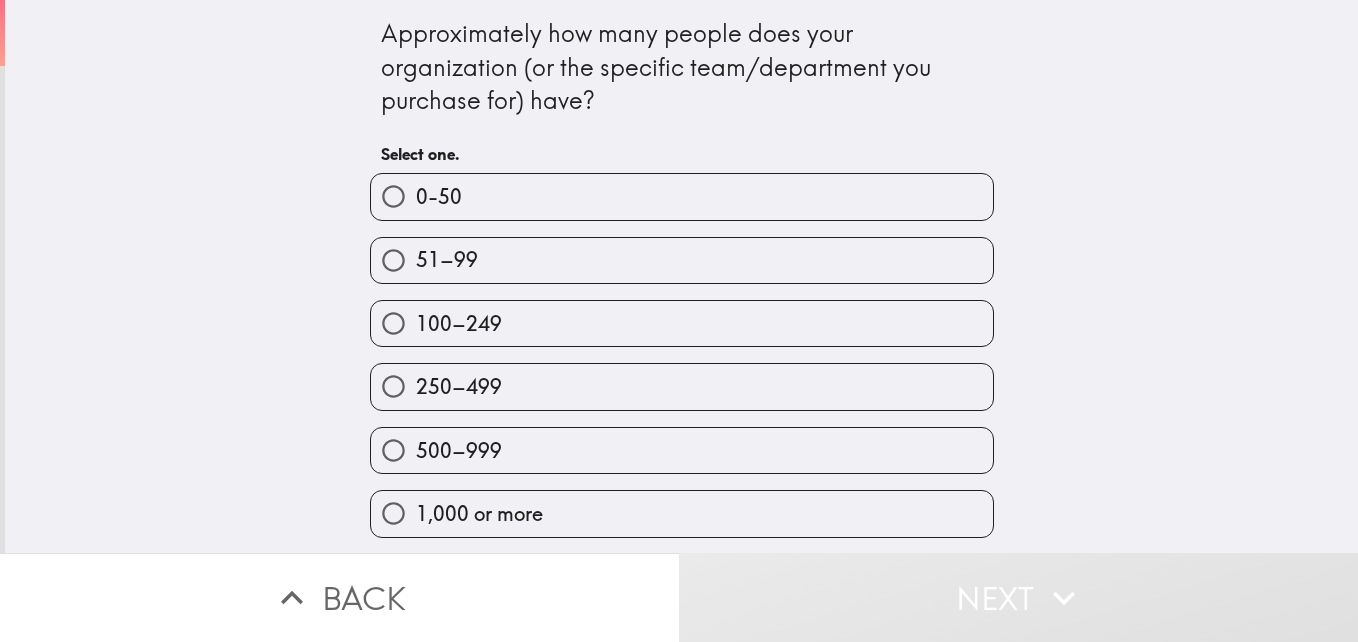 click on "100–249" at bounding box center [682, 323] 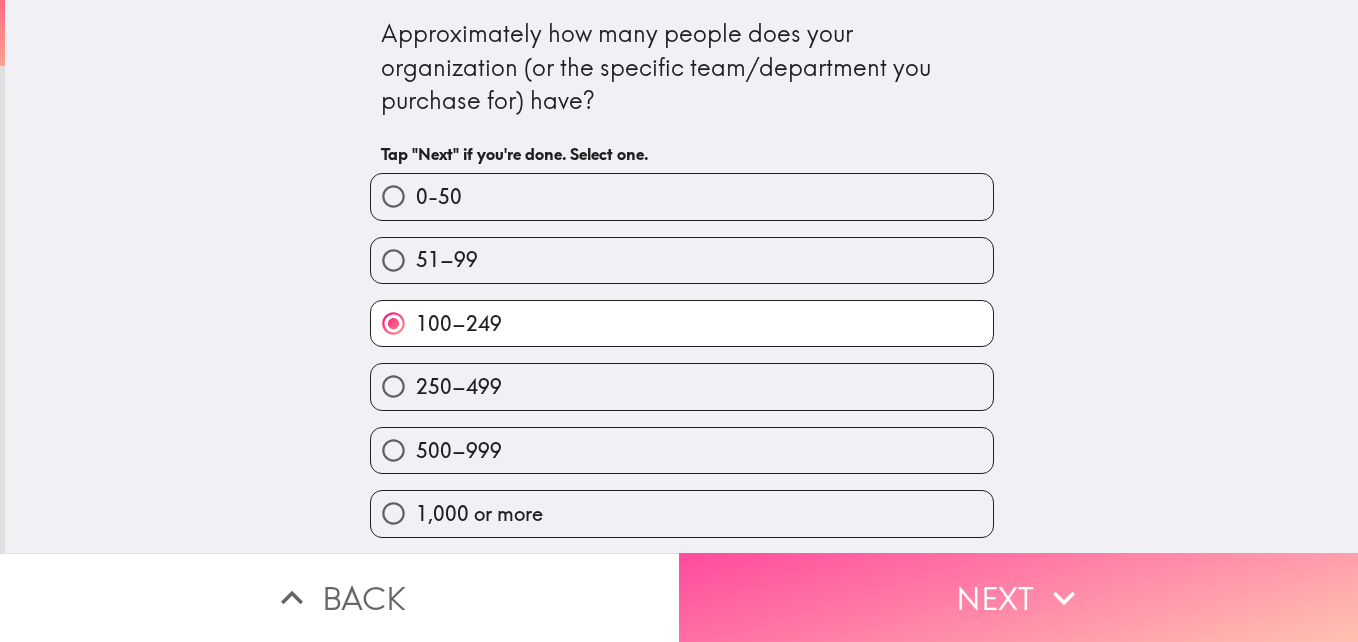click on "Next" at bounding box center (1018, 597) 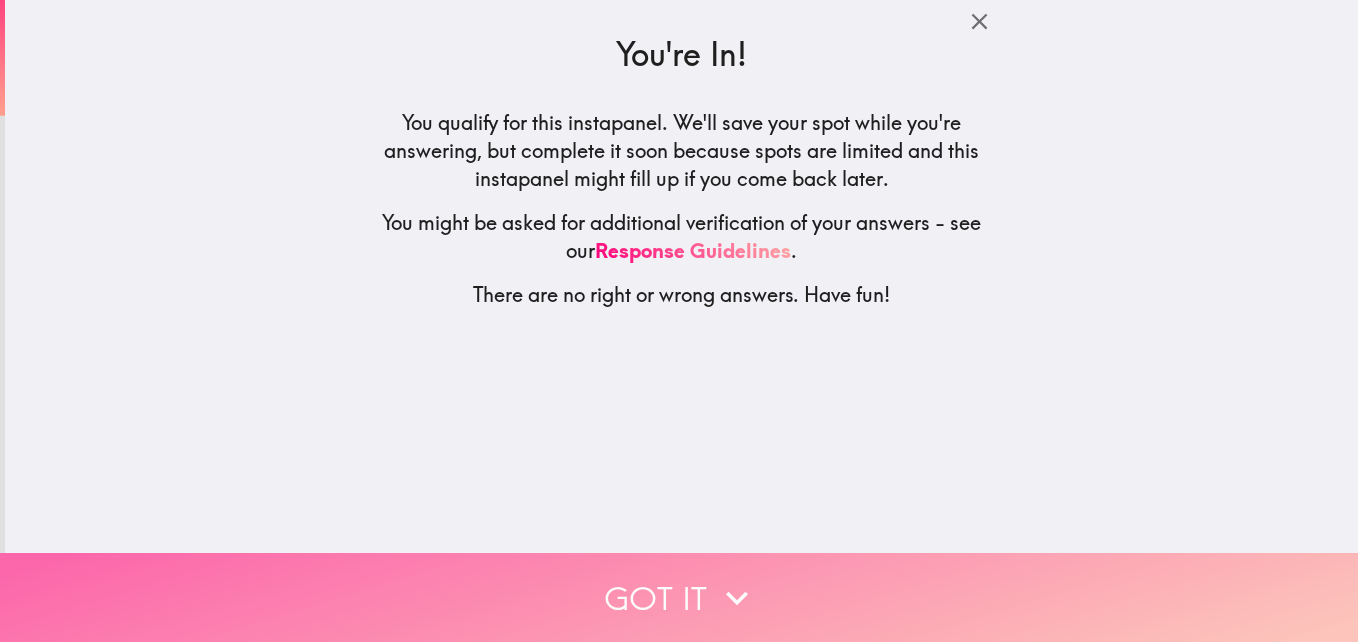 click on "Got it" at bounding box center [679, 597] 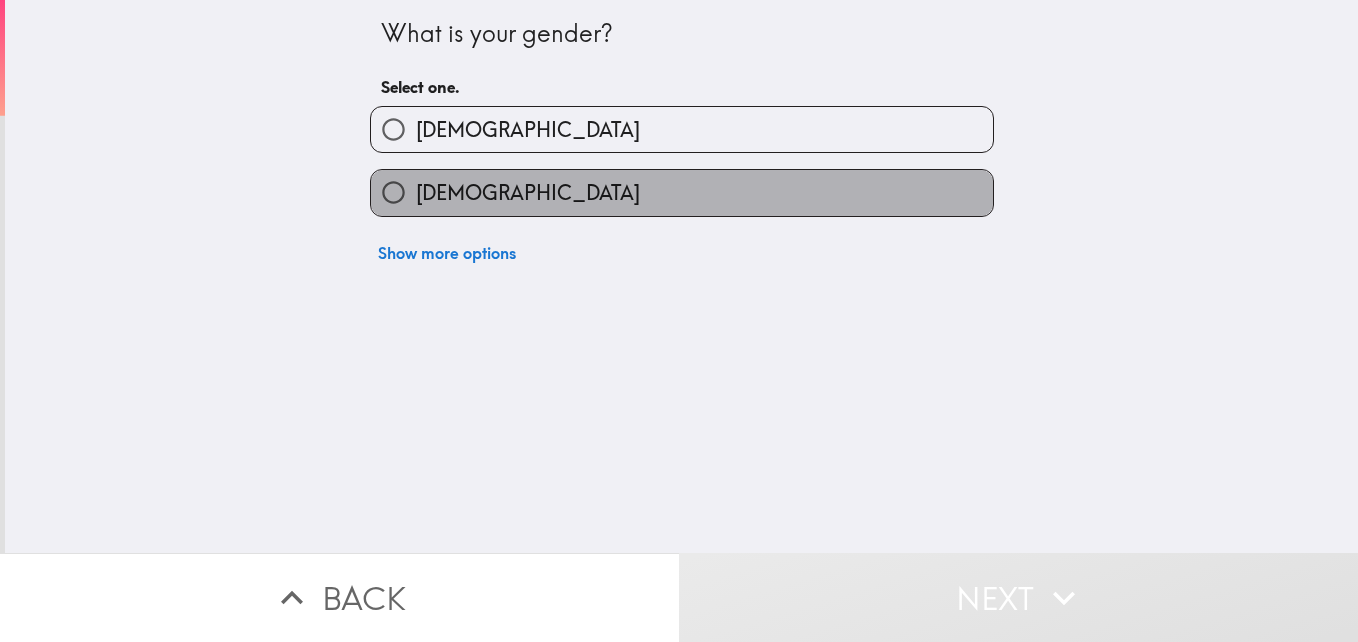 click on "Female" at bounding box center (682, 192) 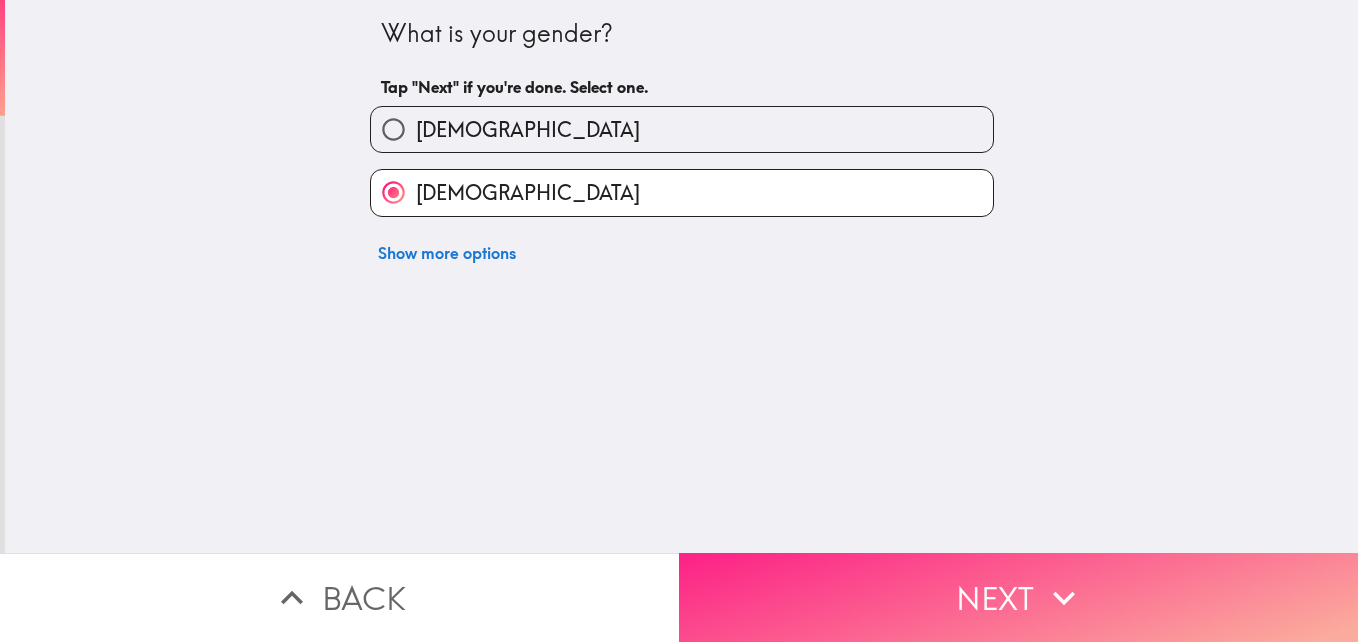 click on "Next" at bounding box center (1018, 597) 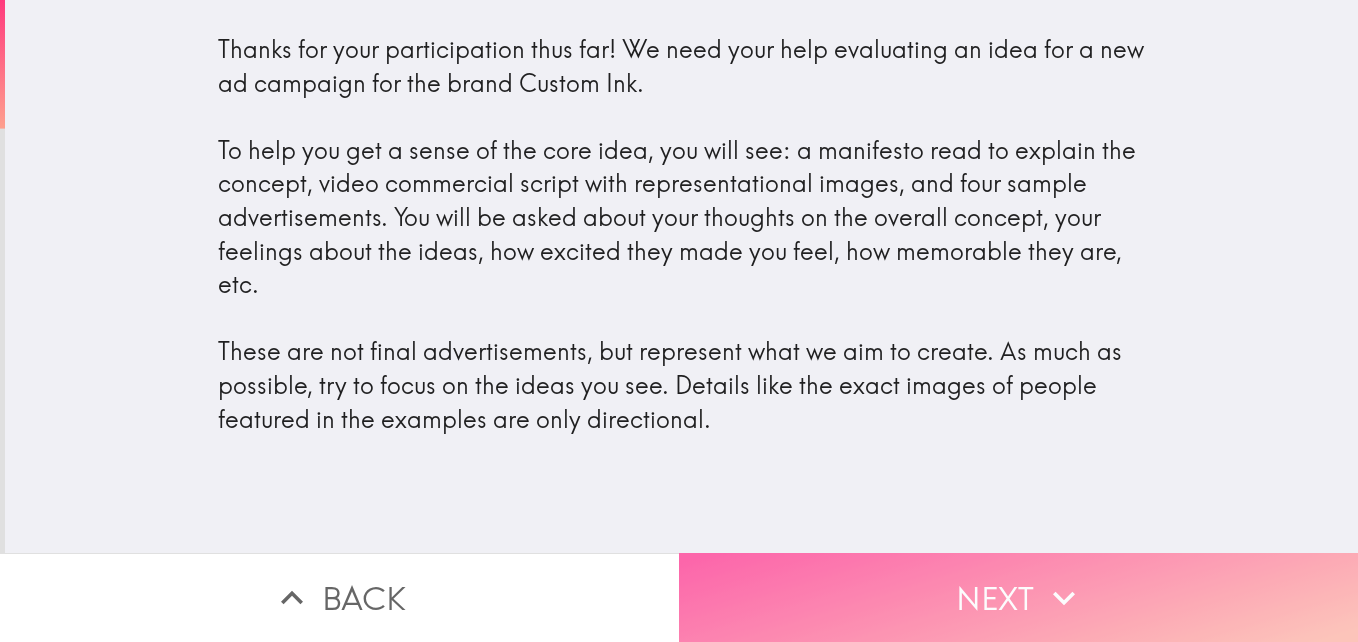 click on "Next" at bounding box center (1018, 597) 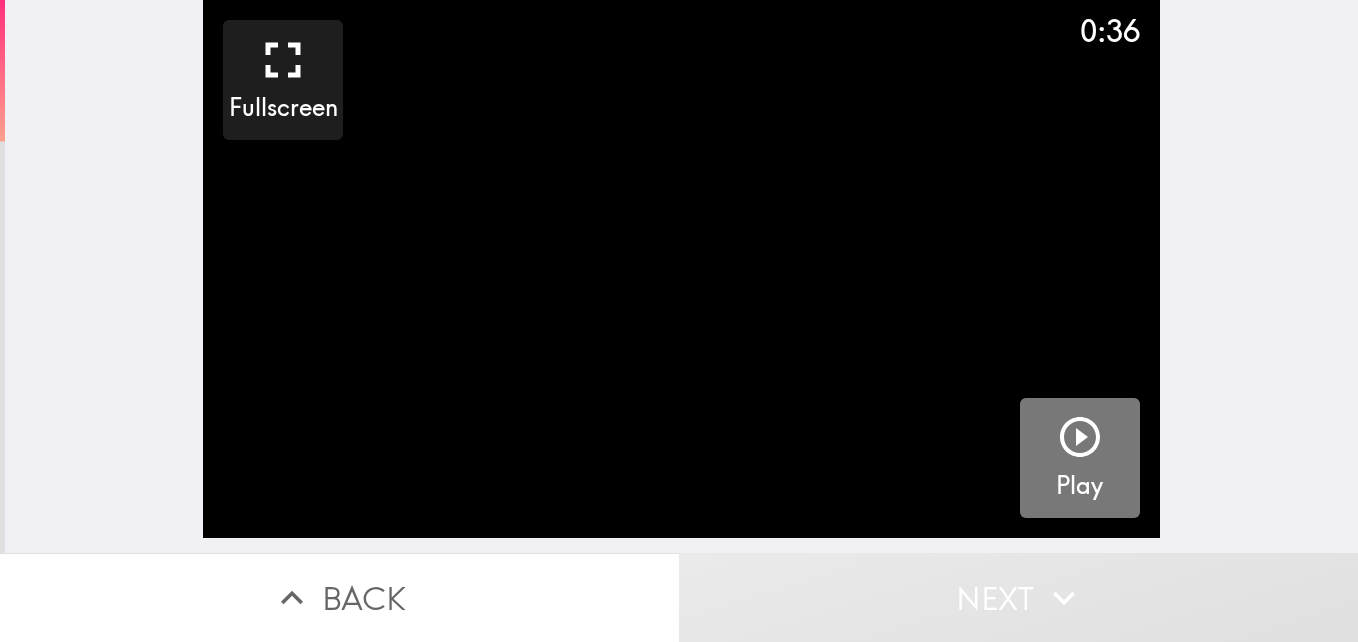 click on "Play" at bounding box center [1079, 486] 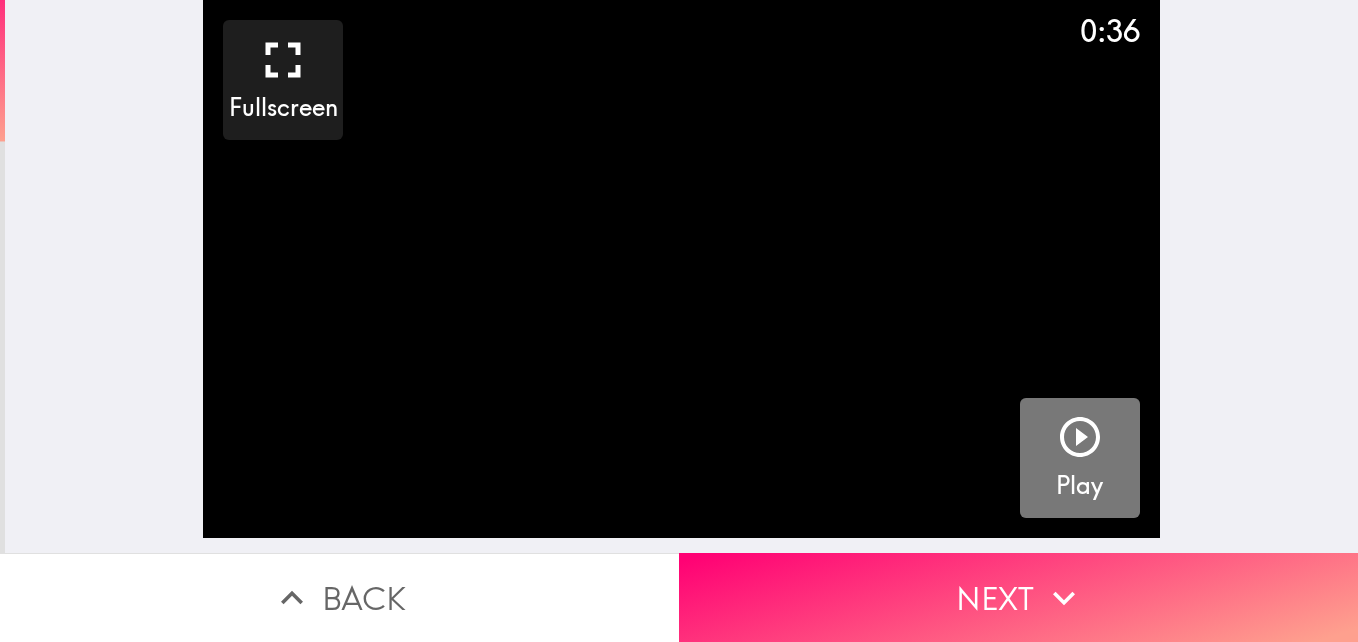 click at bounding box center (1080, 441) 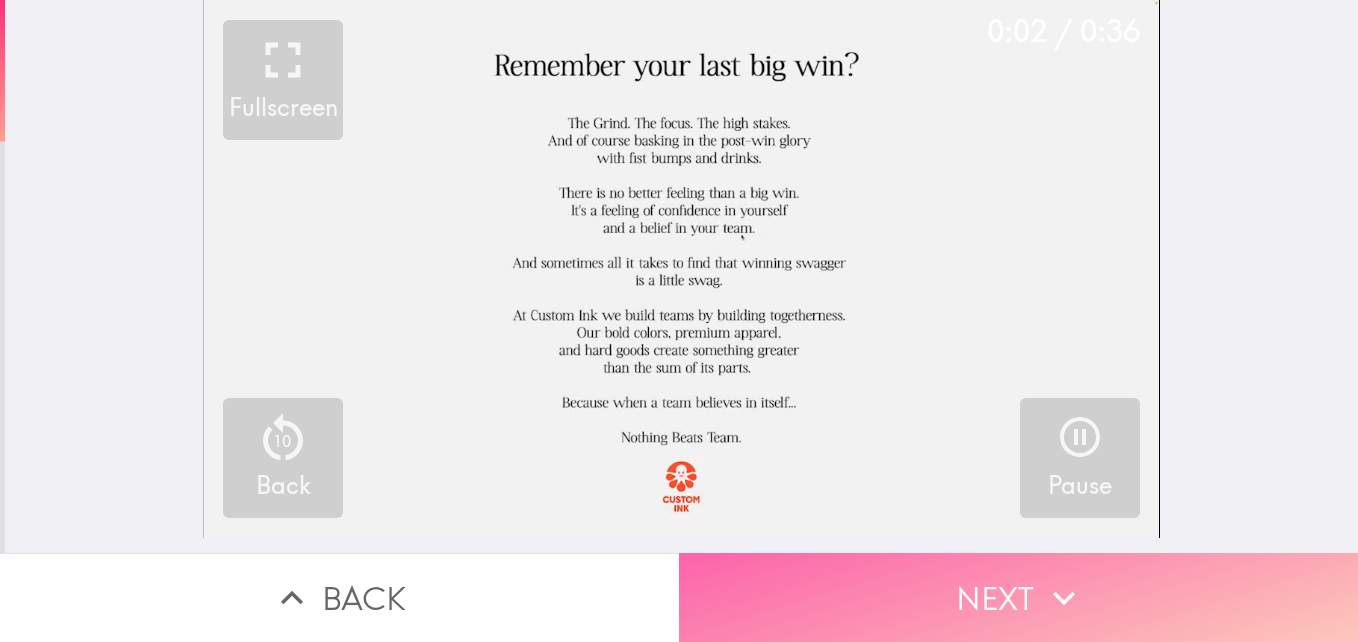 click 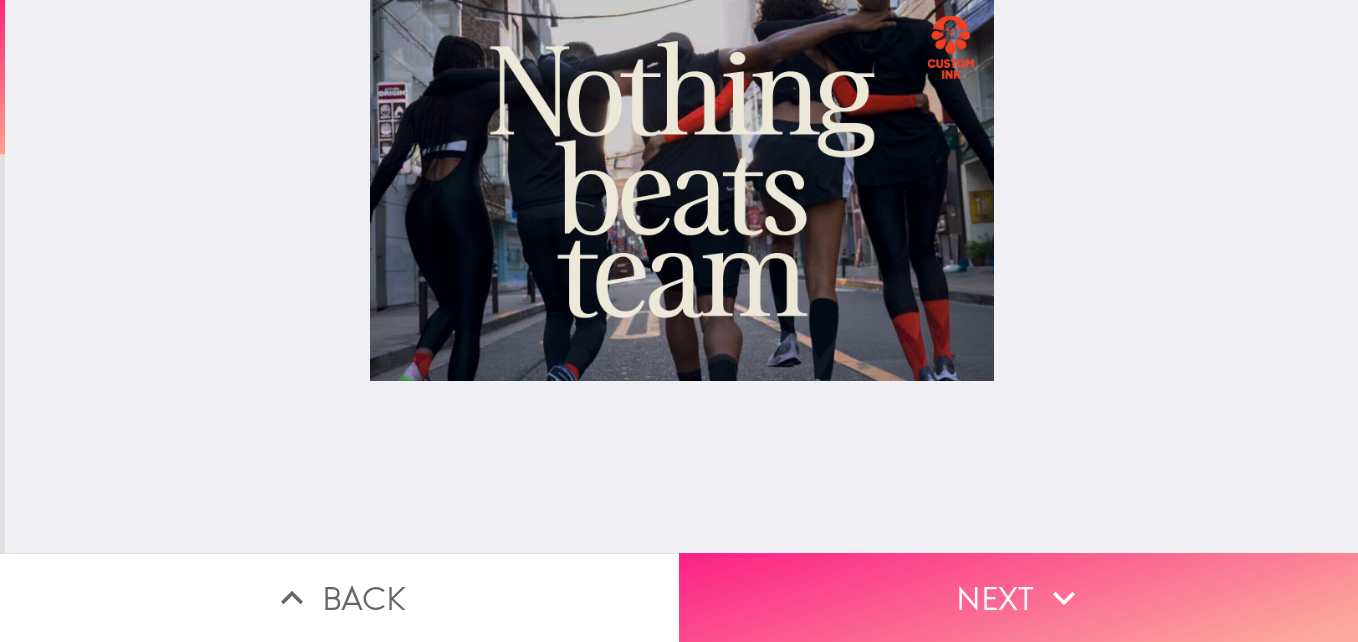 click on "Next" at bounding box center (1018, 597) 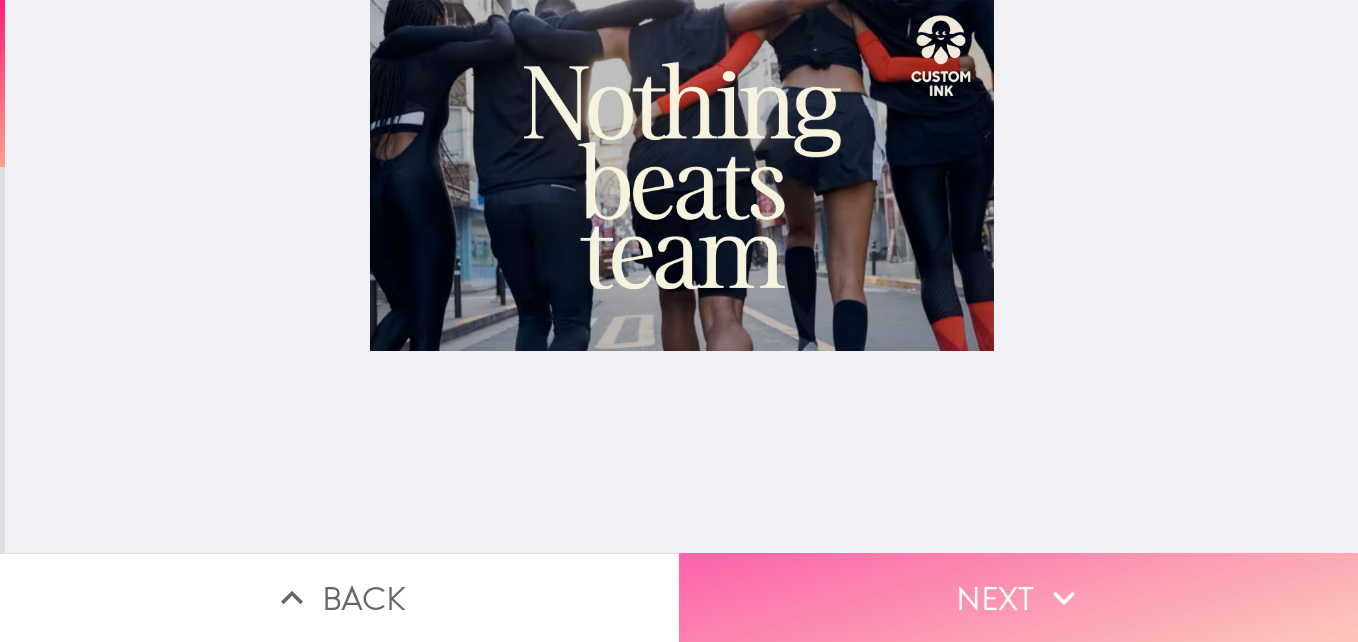 click on "Next" at bounding box center [1018, 597] 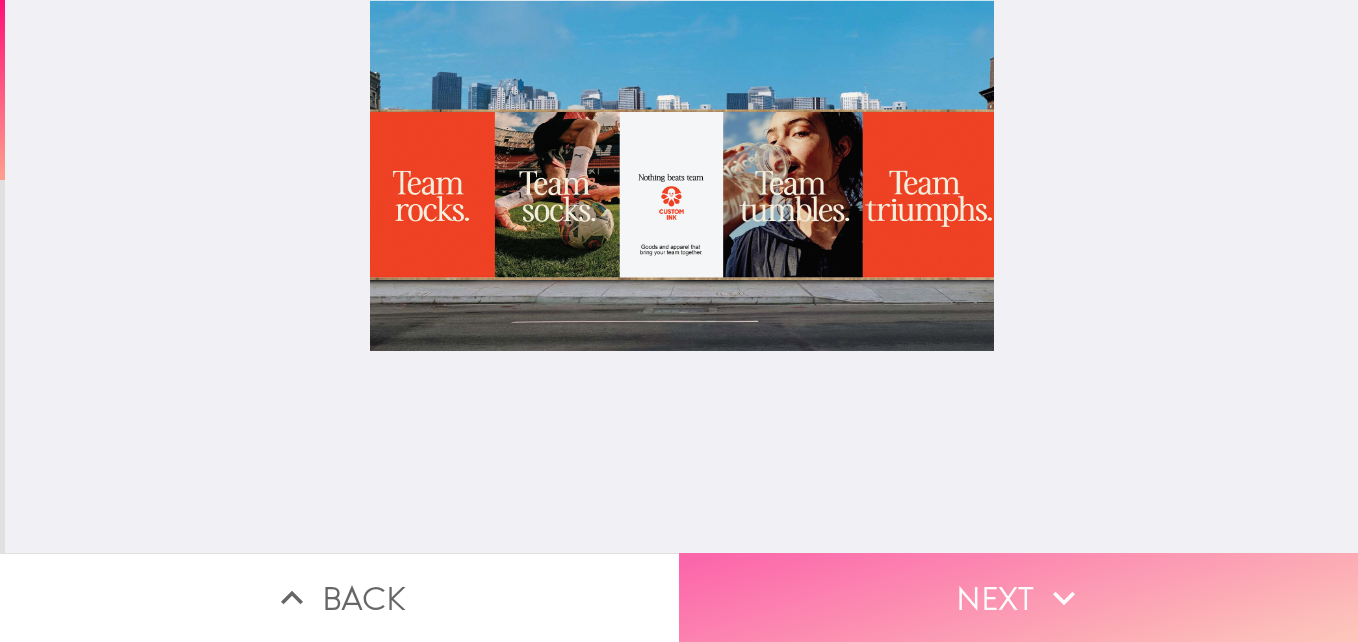 click on "Next" at bounding box center (1018, 597) 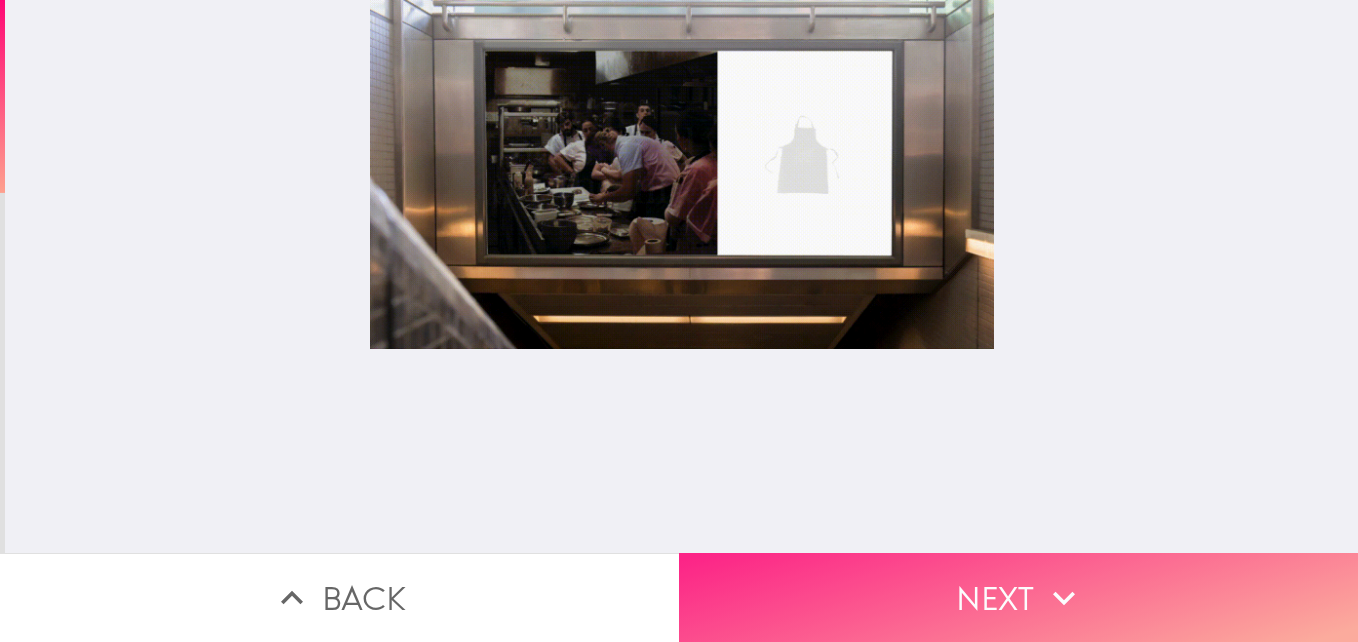 click on "Next" at bounding box center [1018, 597] 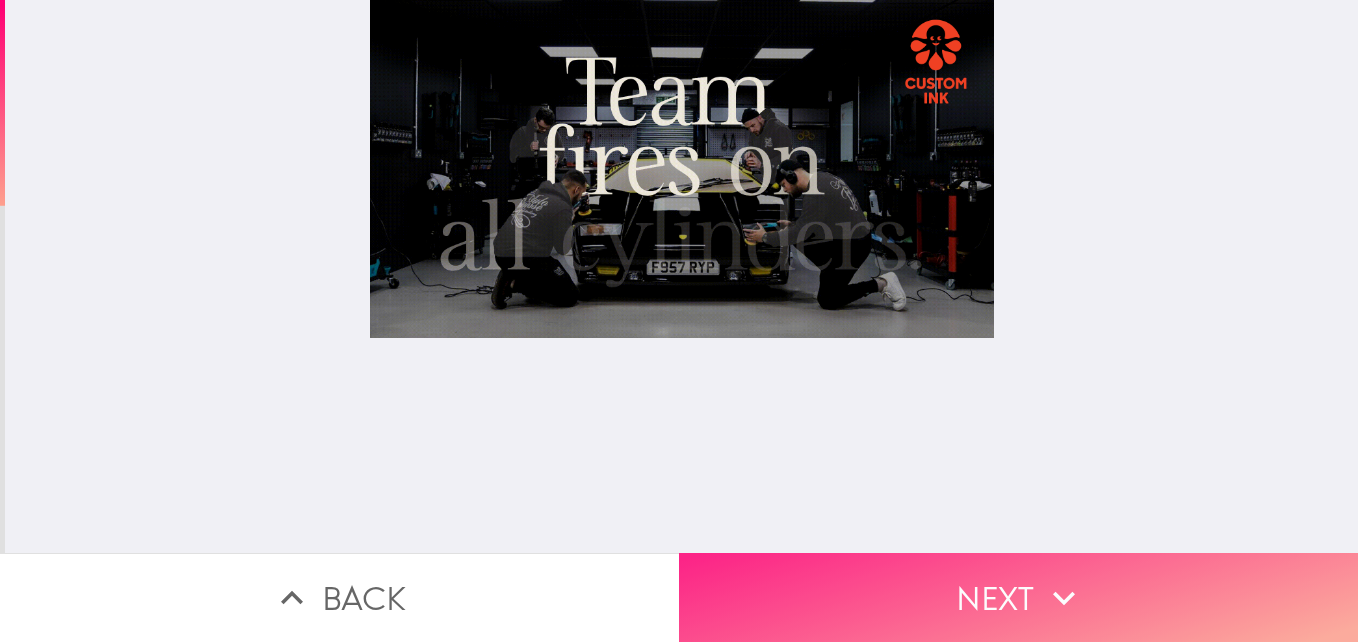 click on "Next" at bounding box center [1018, 597] 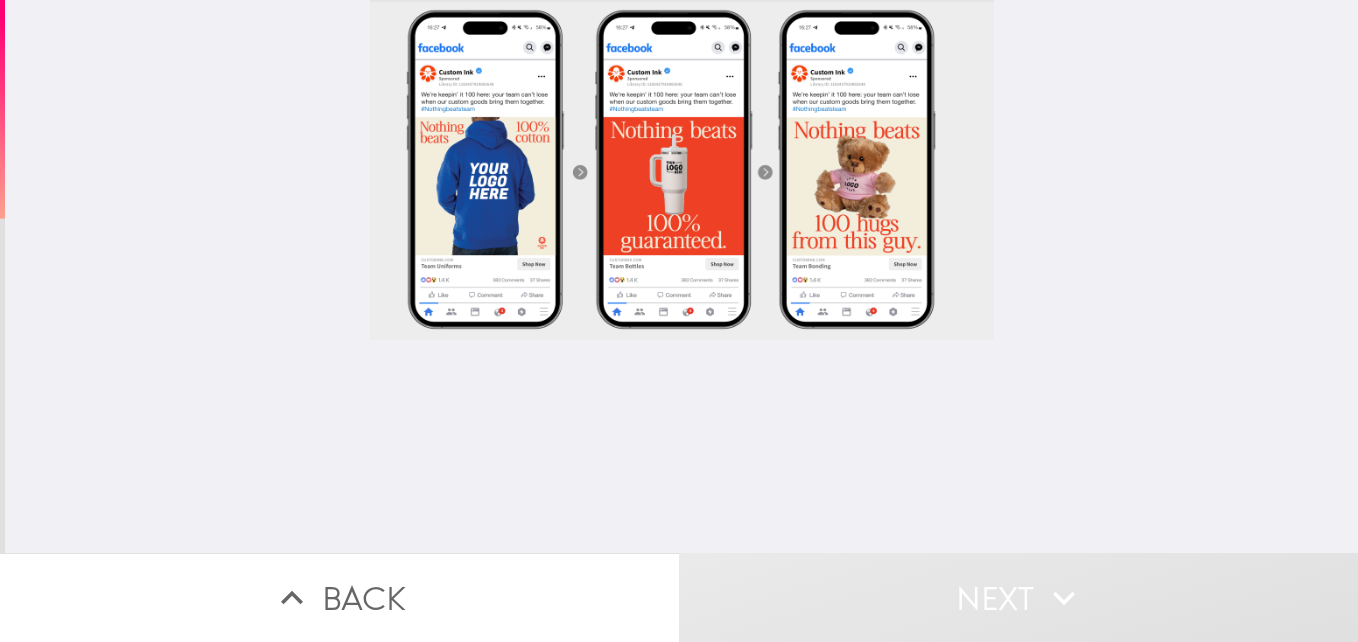 type 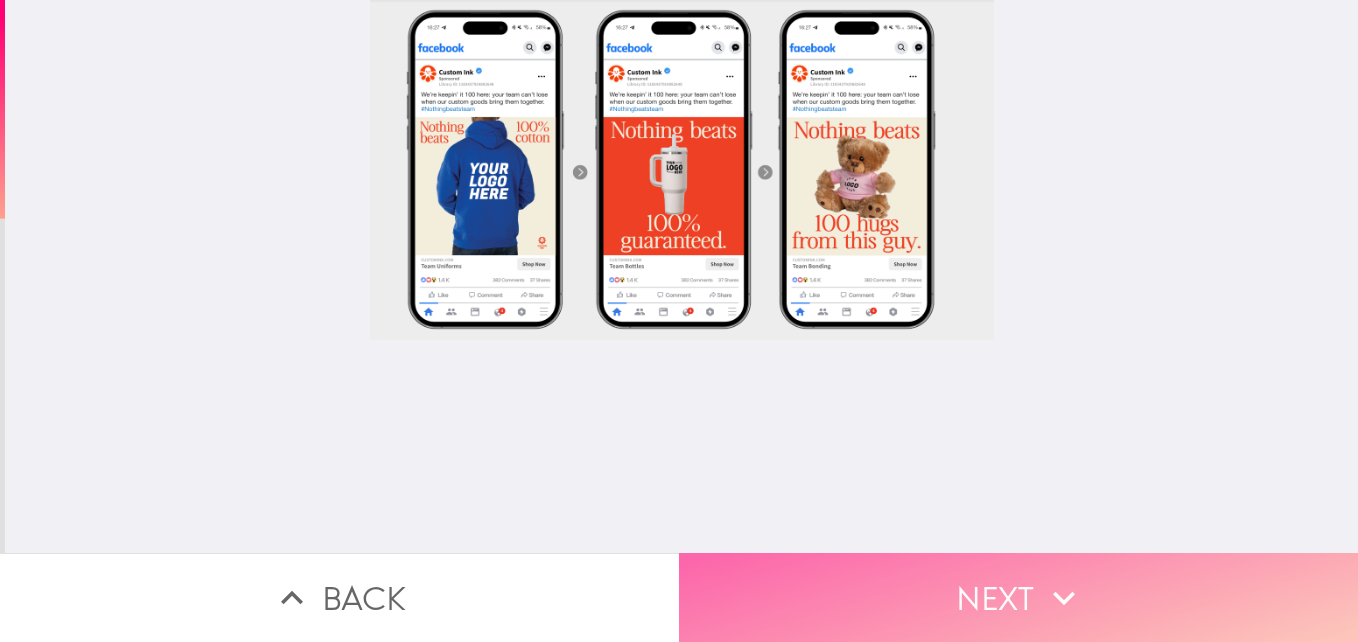 click on "Next" at bounding box center (1018, 597) 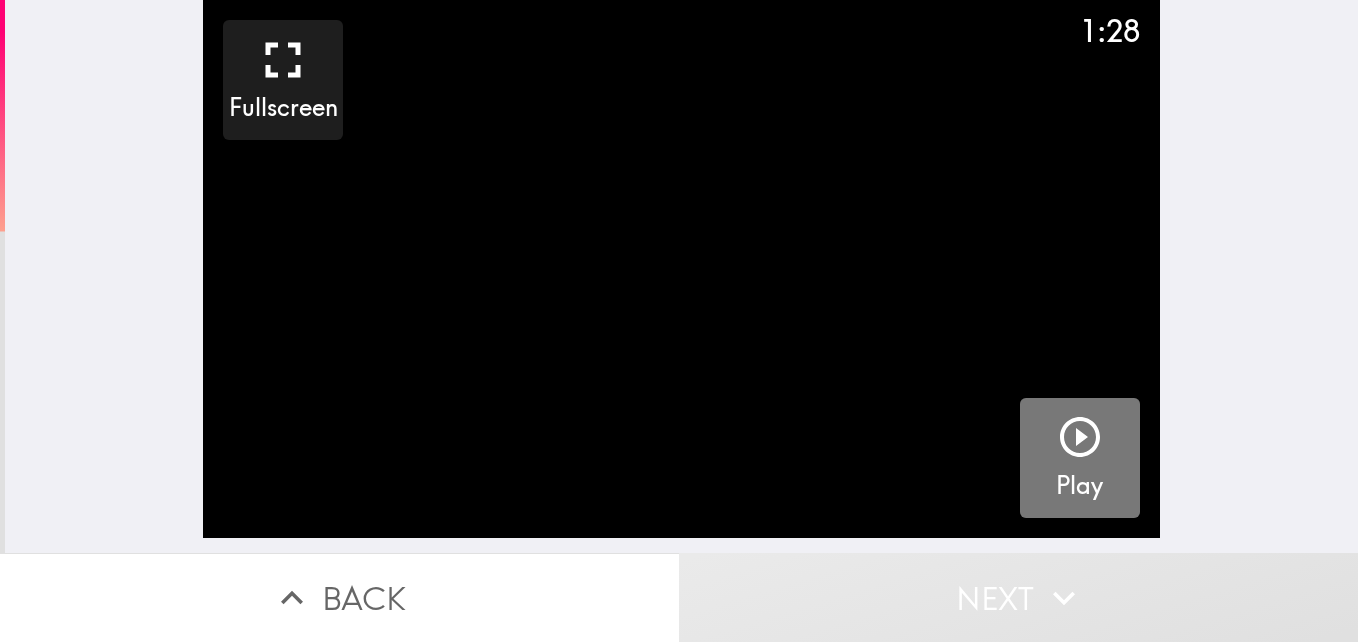 click on "Play" at bounding box center [1080, 458] 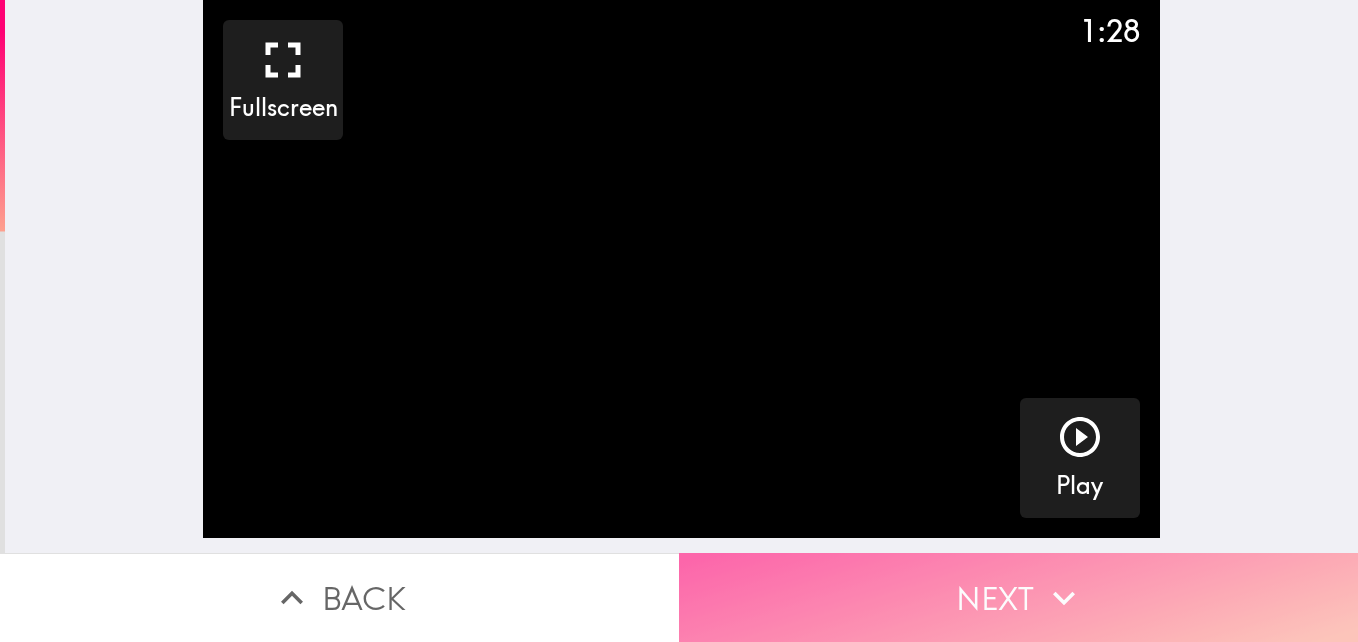 click on "Next" at bounding box center (1018, 597) 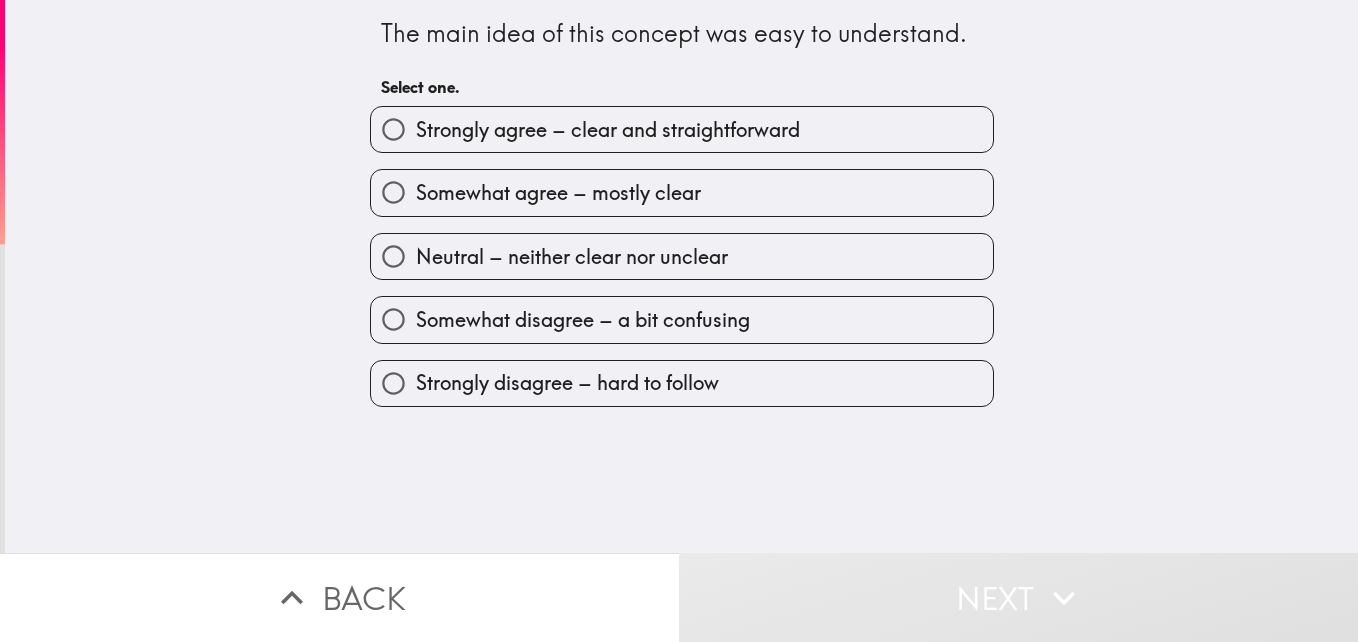 click on "Strongly agree – clear and straightforward" at bounding box center [682, 129] 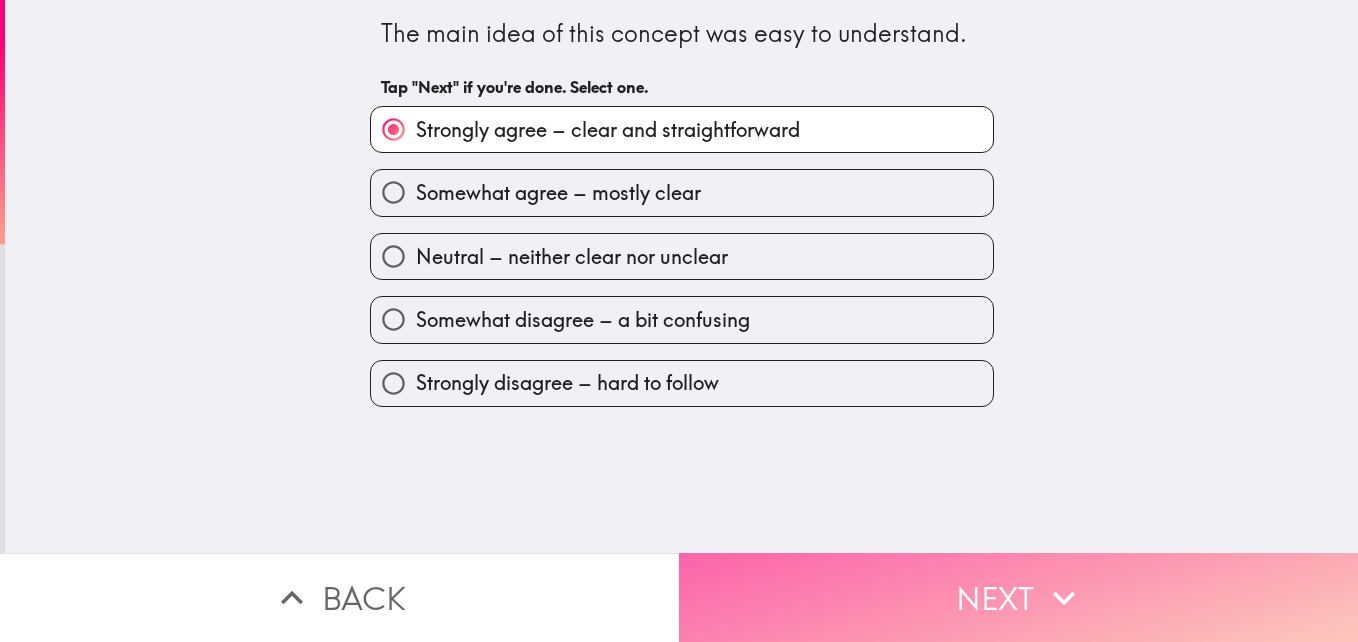 click on "Next" at bounding box center [1018, 597] 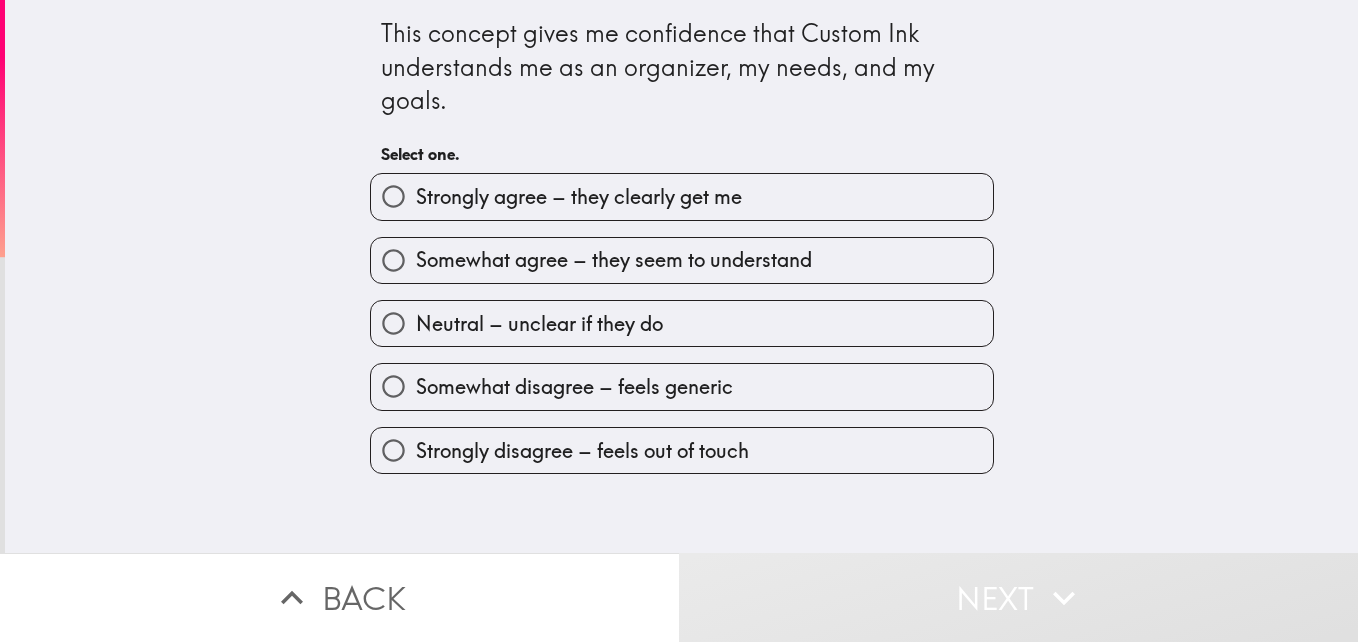 click on "Somewhat agree – they seem to understand" at bounding box center (682, 260) 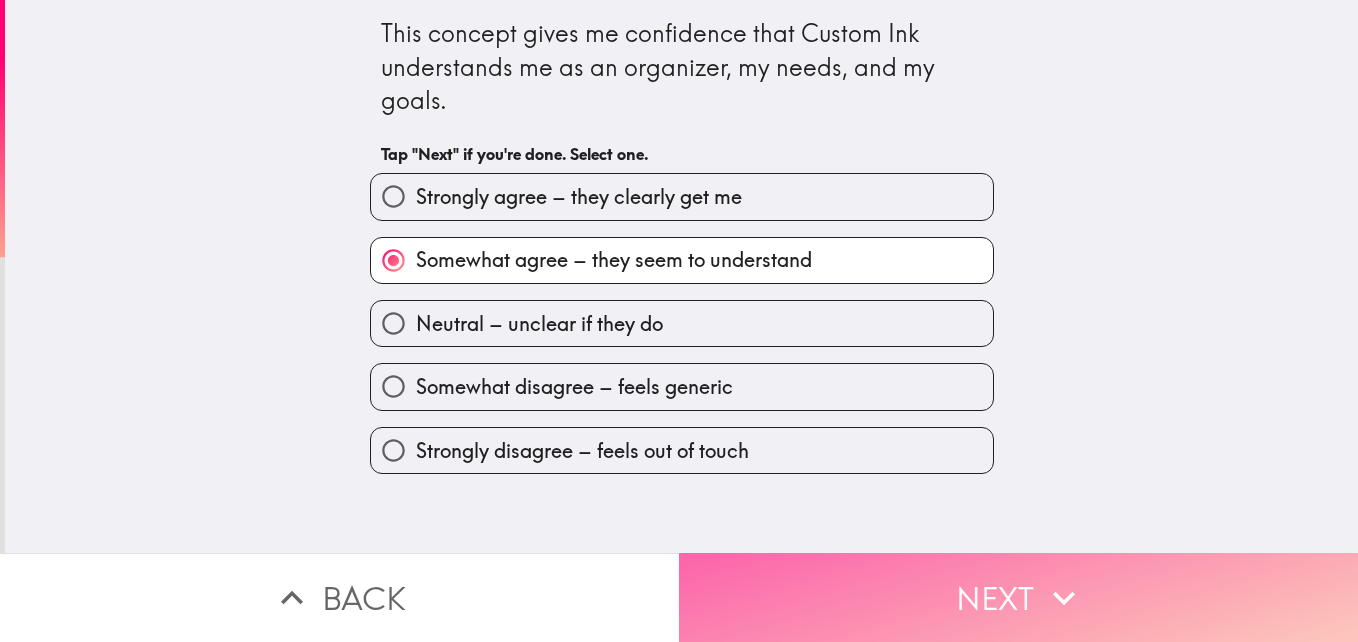 click on "Next" at bounding box center [1018, 597] 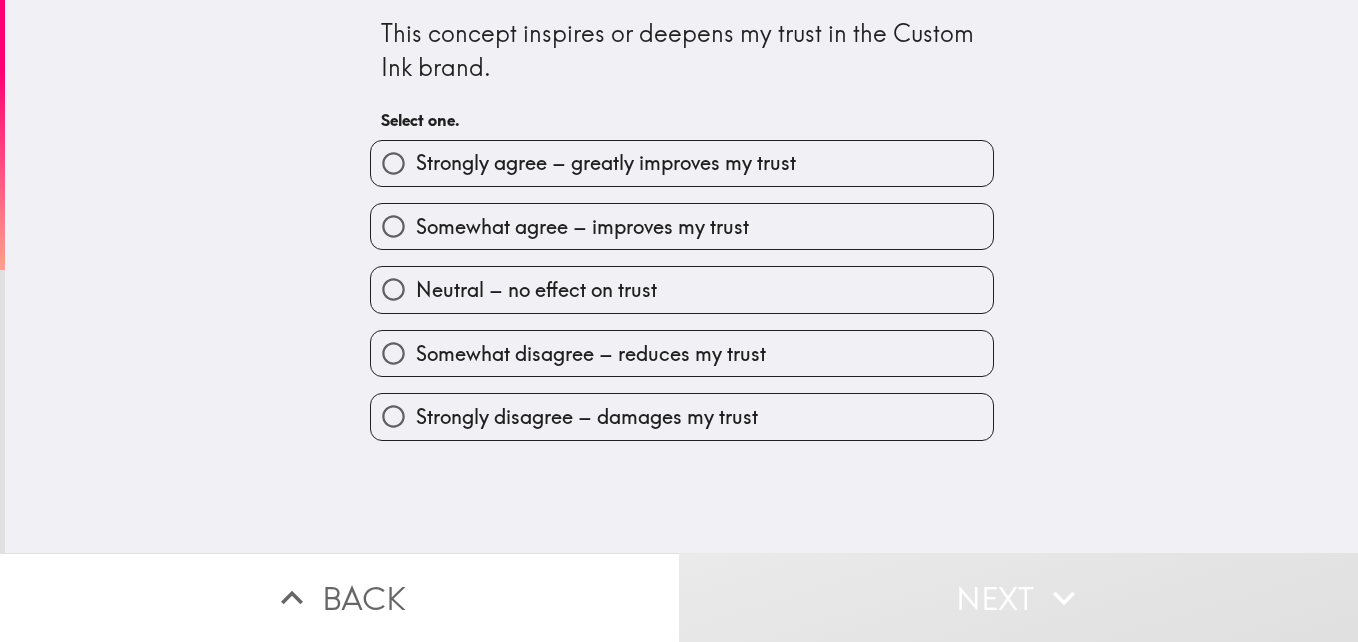 click on "Neutral – no effect on trust" at bounding box center [682, 289] 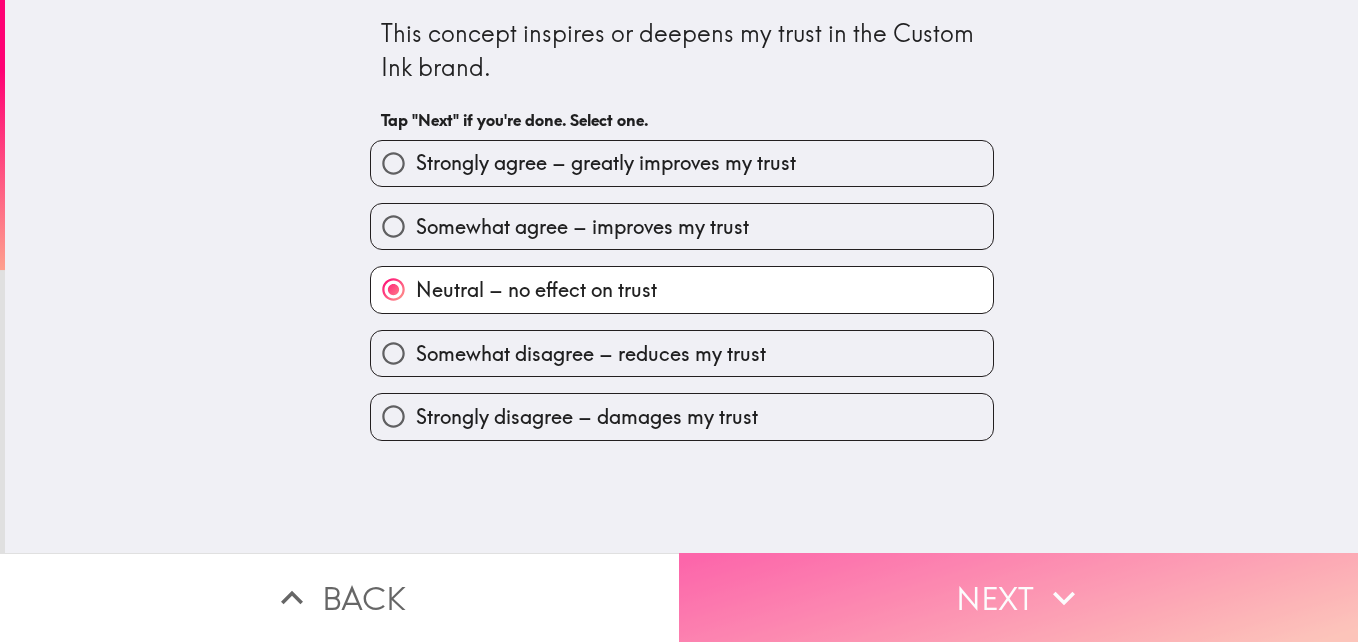 click on "Next" at bounding box center [1018, 597] 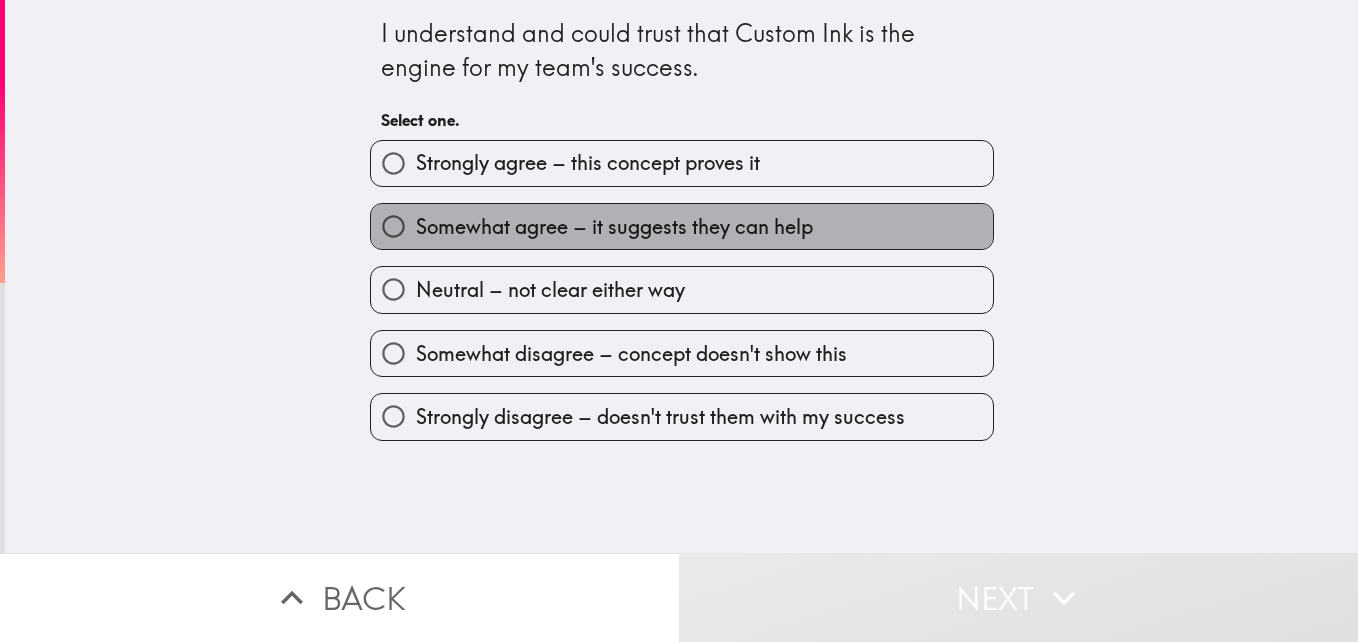 click on "Somewhat agree – it suggests they can help" at bounding box center [682, 226] 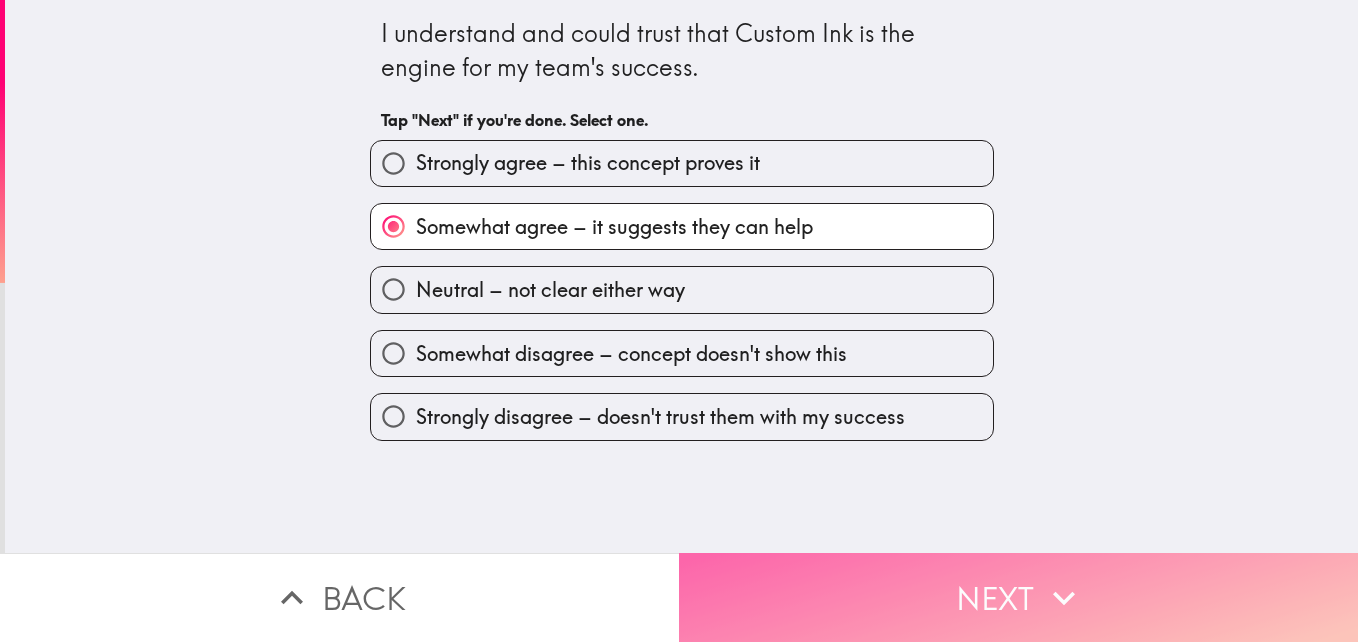 click on "Next" at bounding box center (1018, 597) 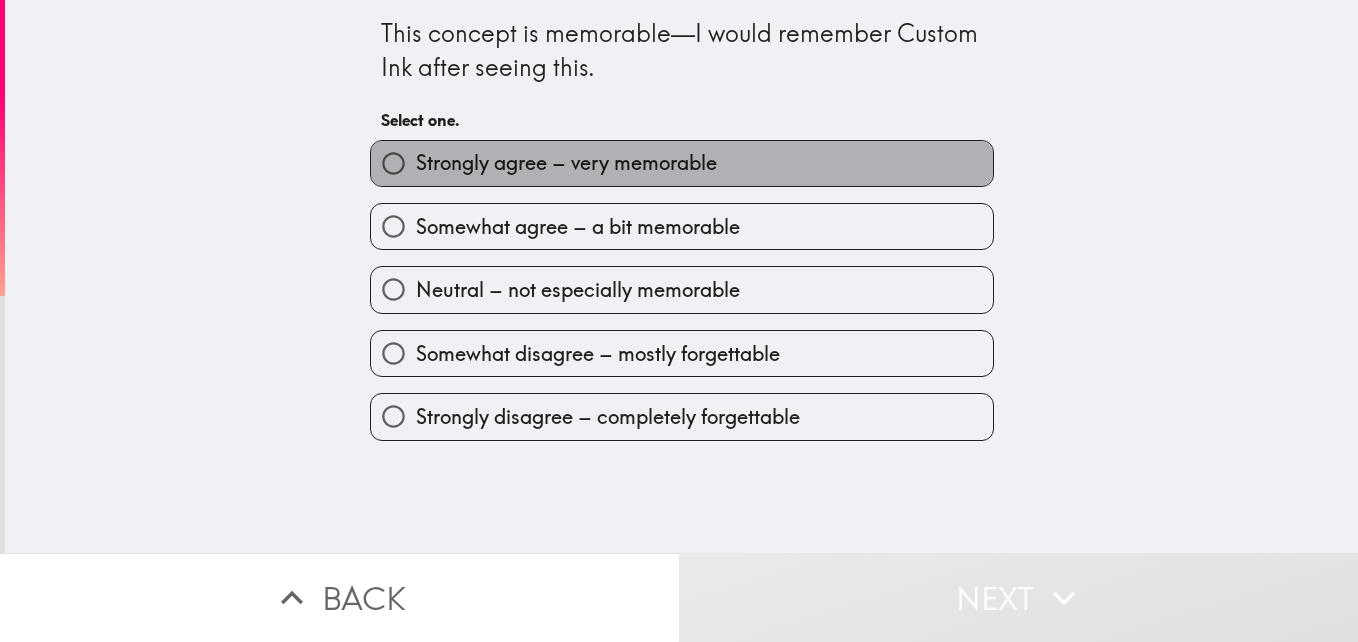 click on "Strongly agree – very memorable" at bounding box center (682, 163) 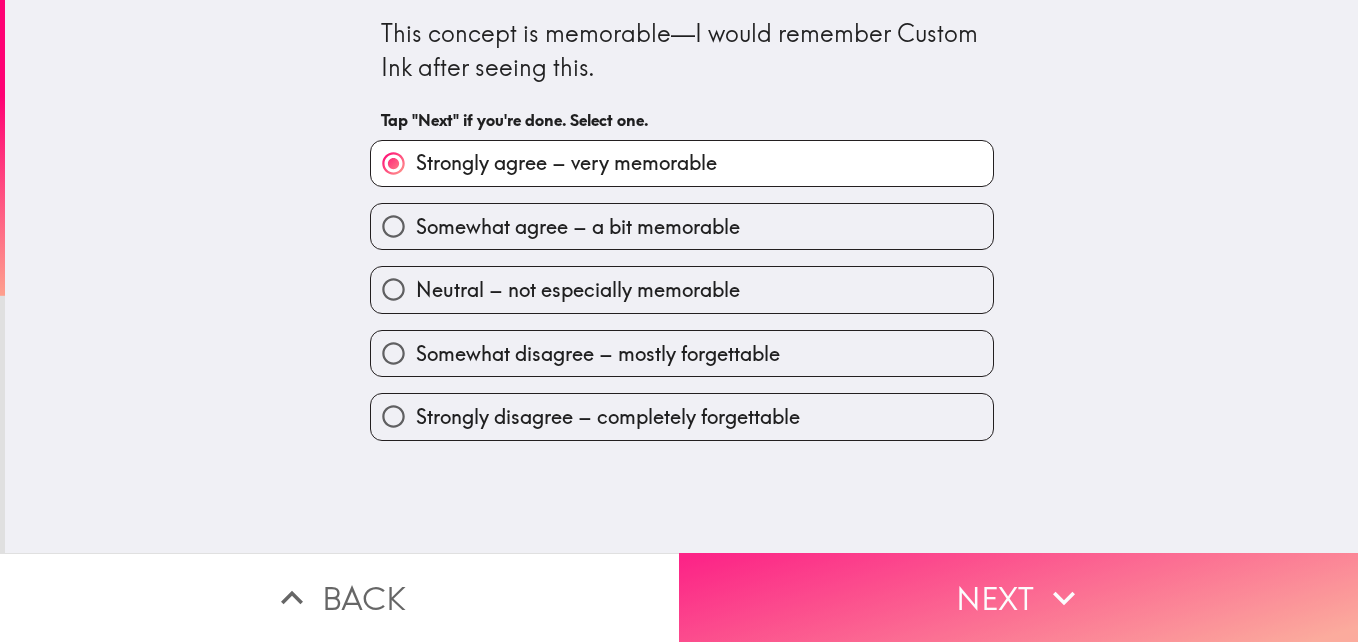 click 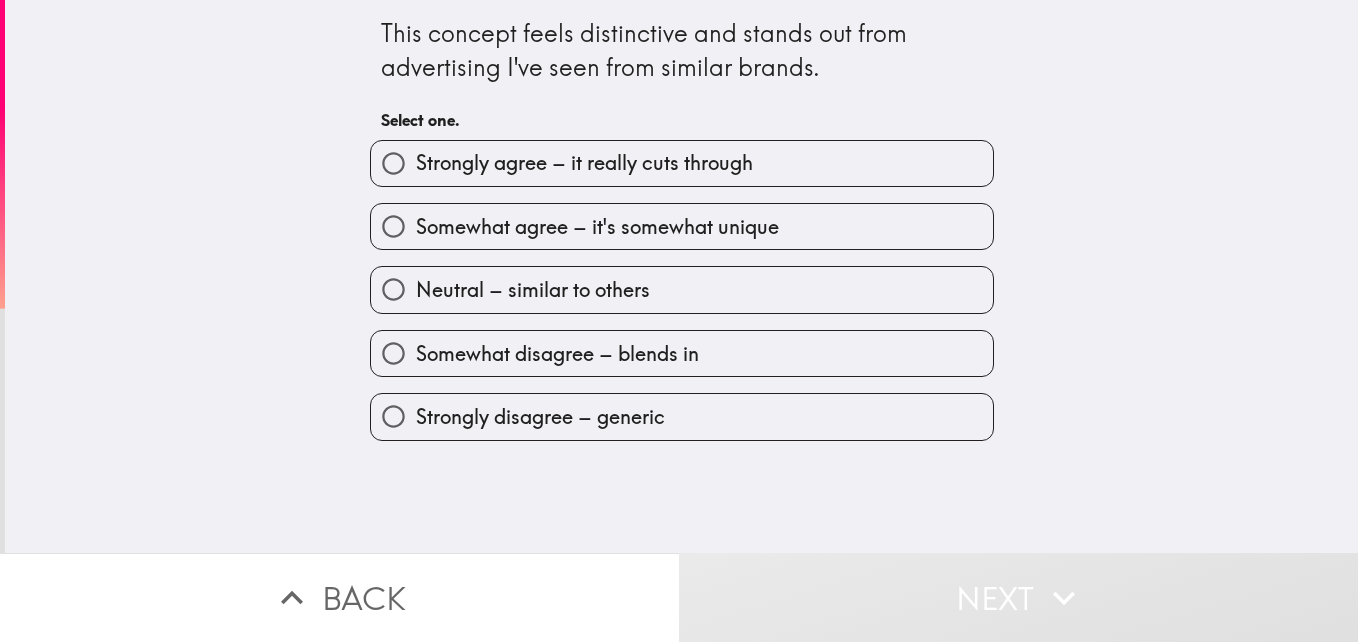 click on "Somewhat agree – it's somewhat unique" at bounding box center (597, 227) 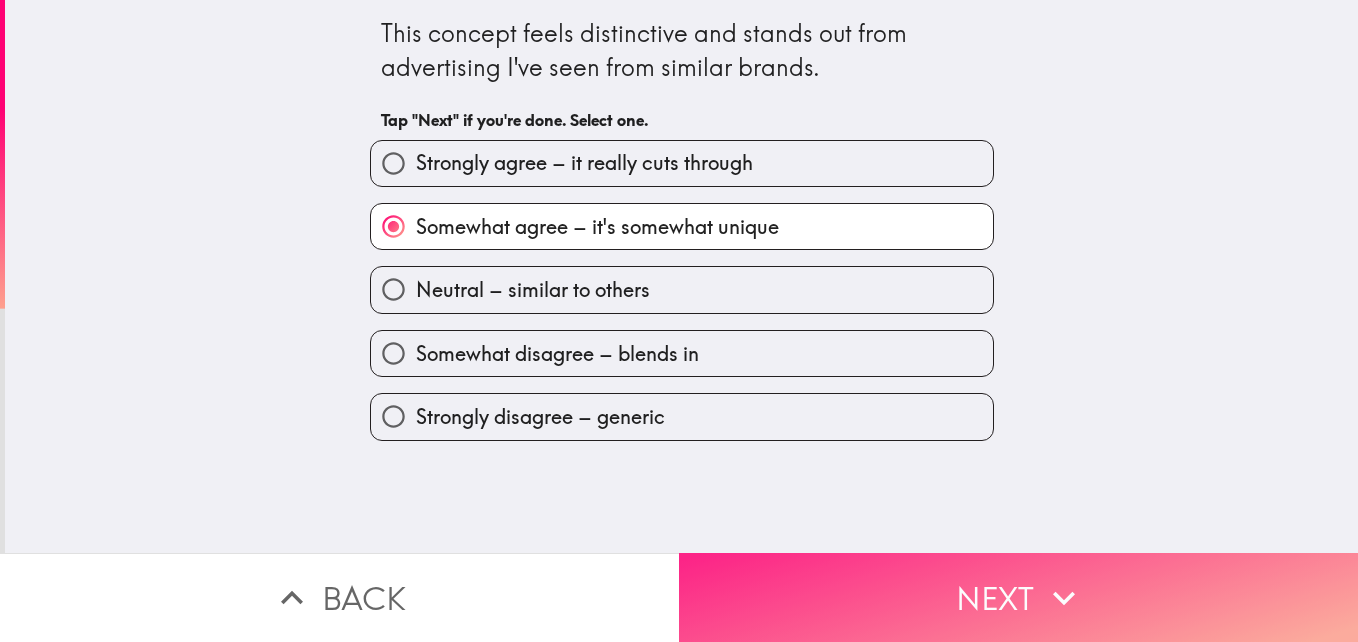 click 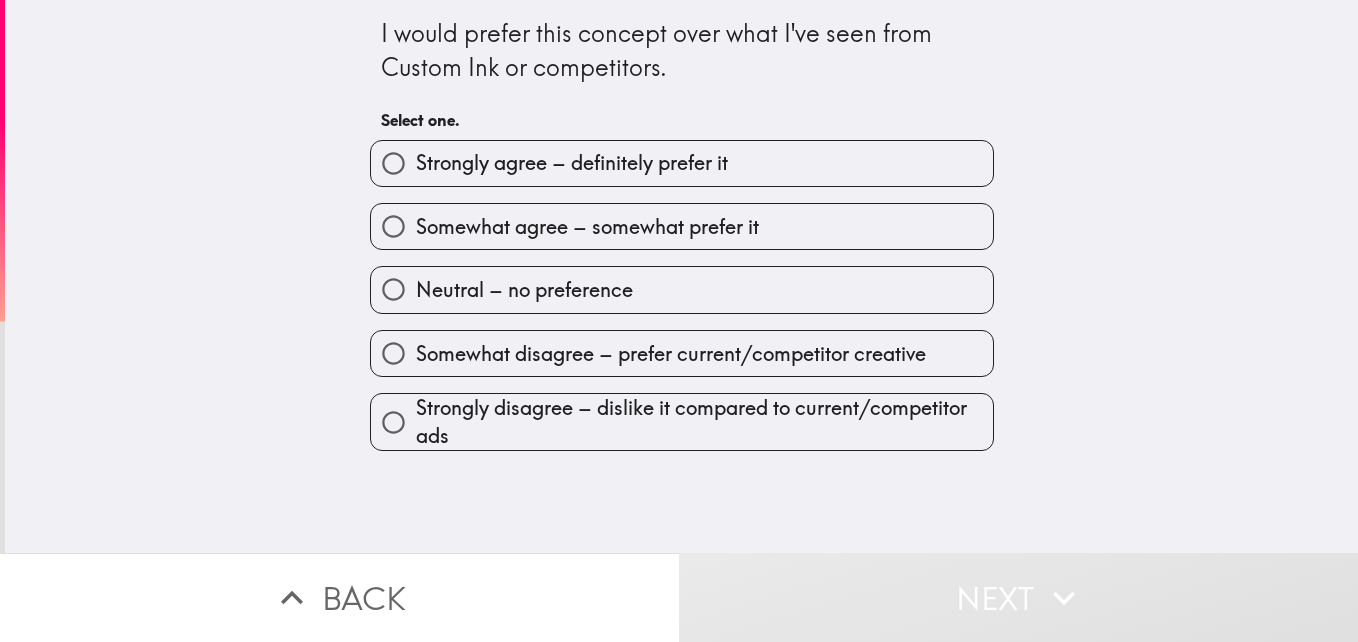 click on "Neutral – no preference" at bounding box center [682, 289] 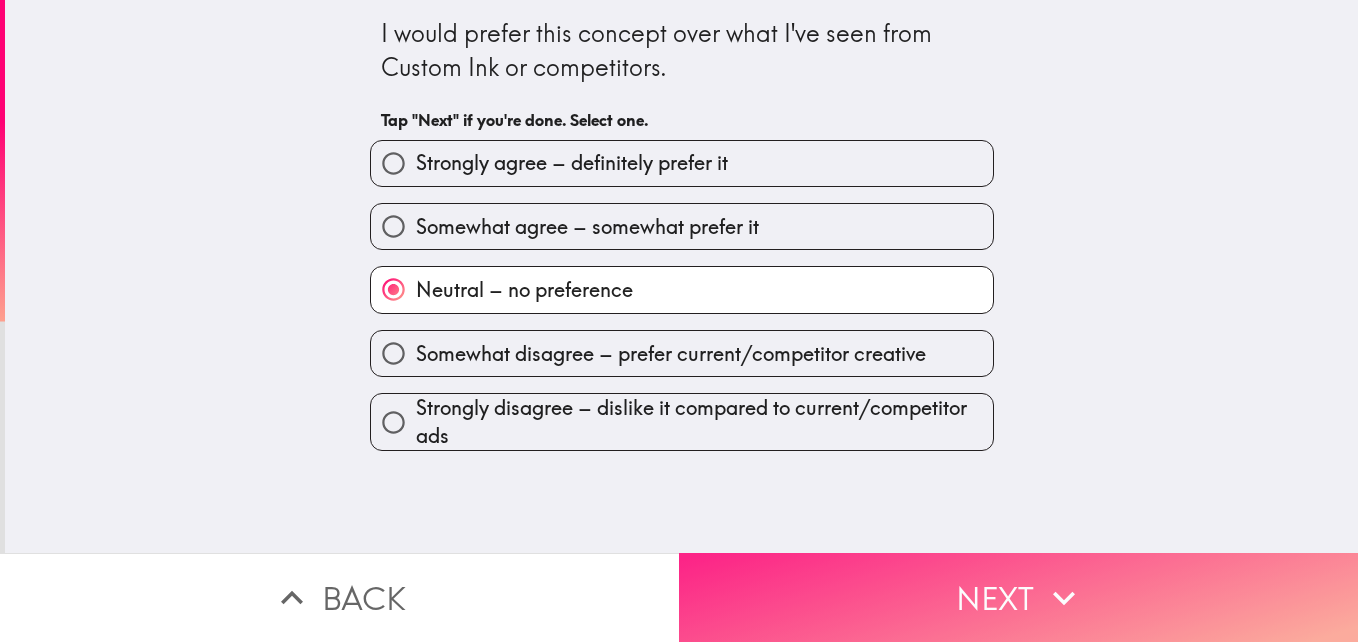 click on "Next" at bounding box center [1018, 597] 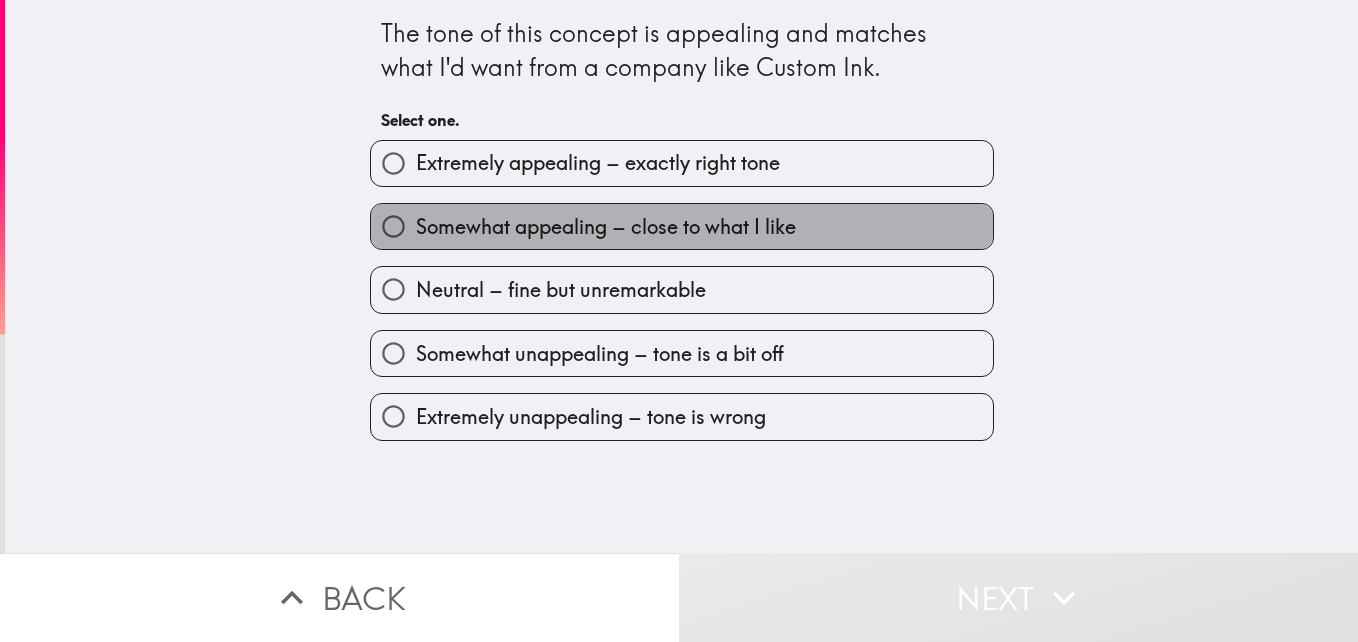 click on "Somewhat appealing – close to what I like" at bounding box center (682, 226) 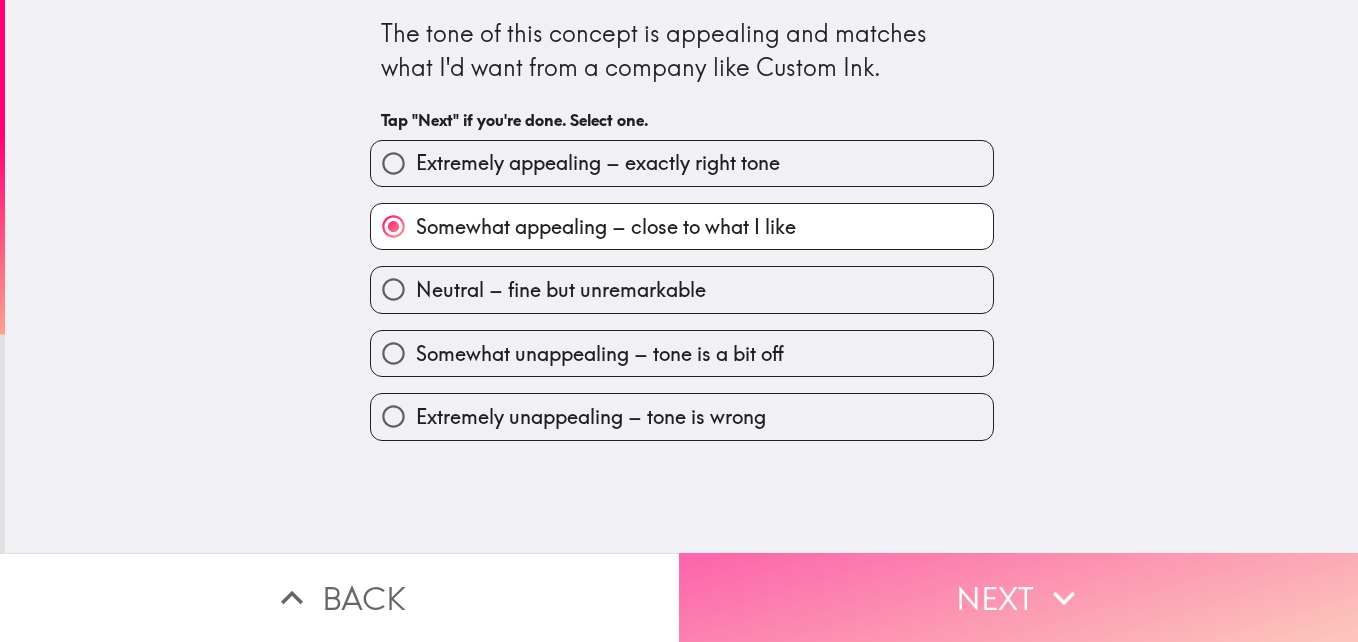 click 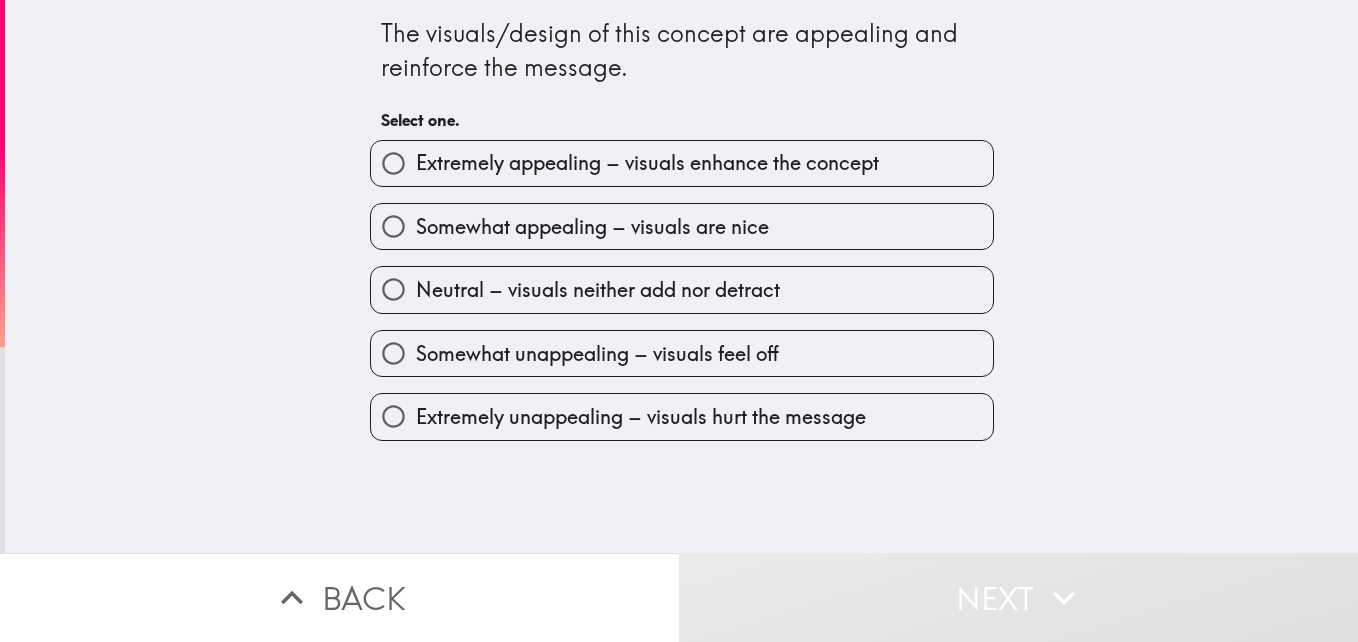 click on "Extremely appealing – visuals enhance the concept" at bounding box center (647, 163) 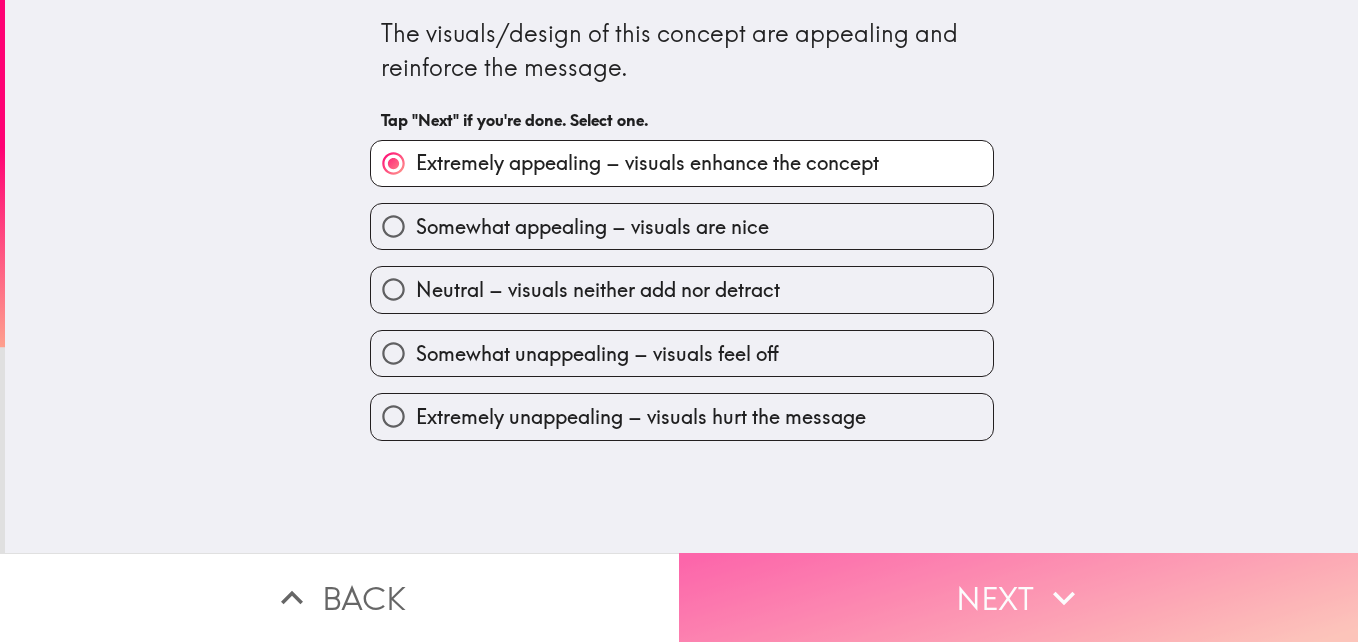 click 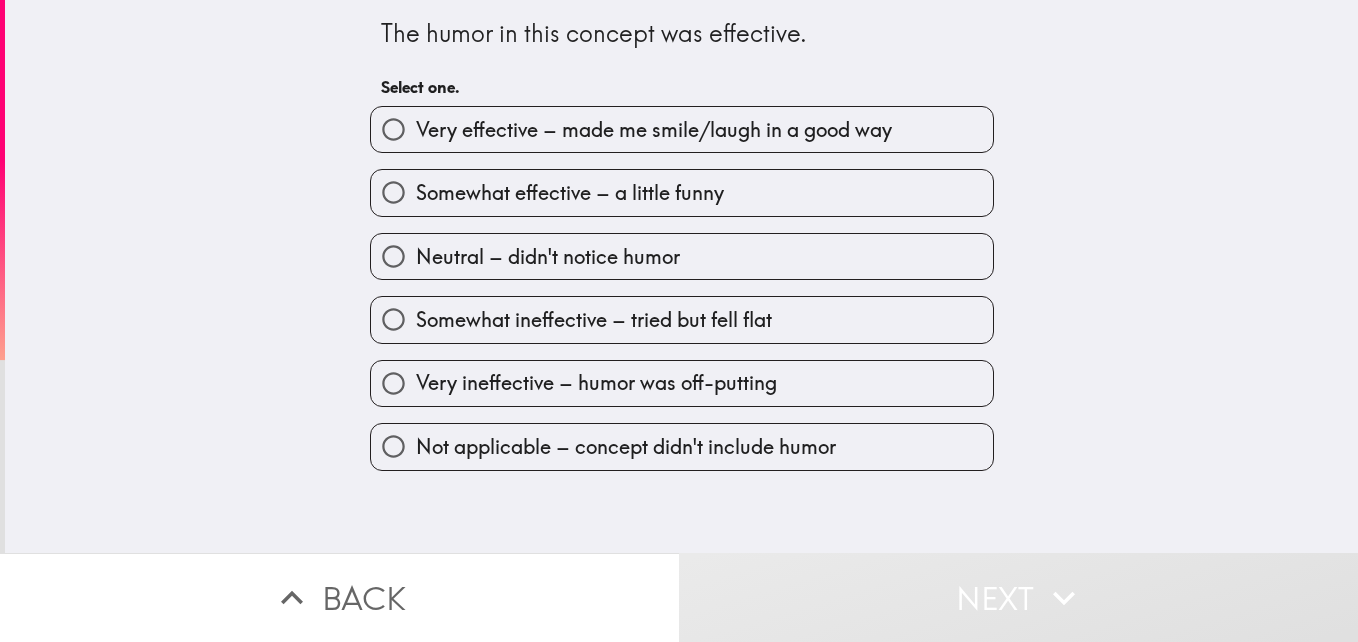 click on "Very effective – made me smile/laugh in a good way" at bounding box center [654, 130] 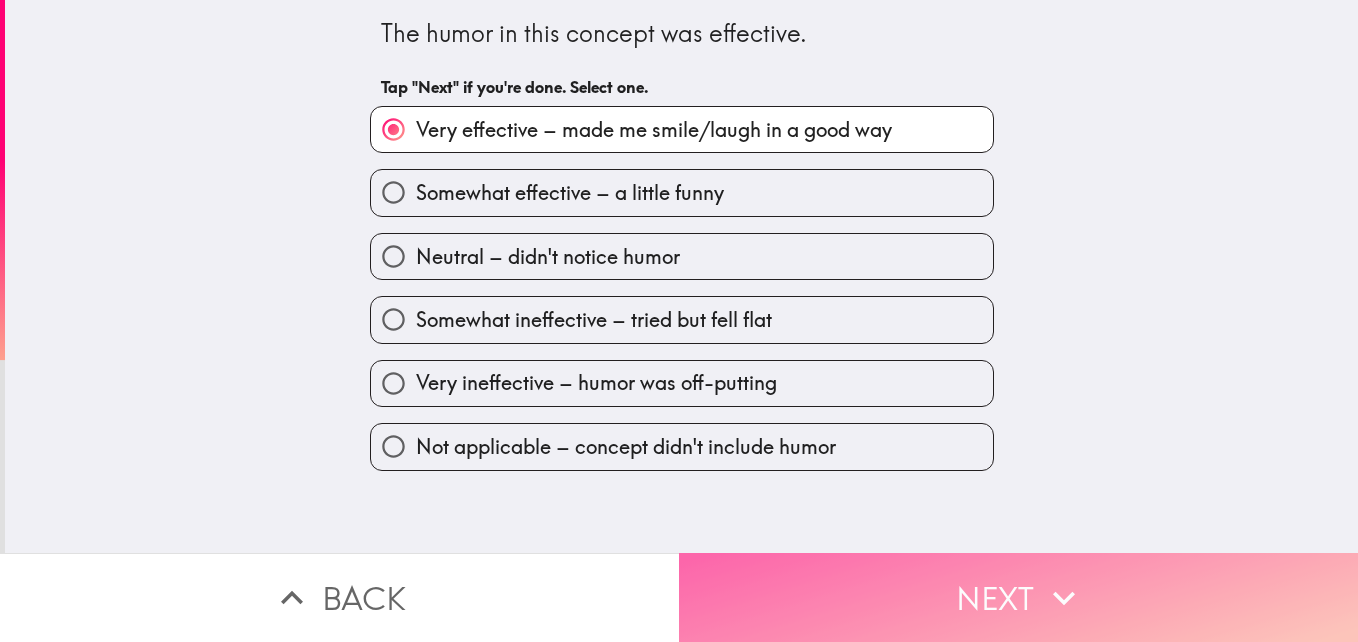 click 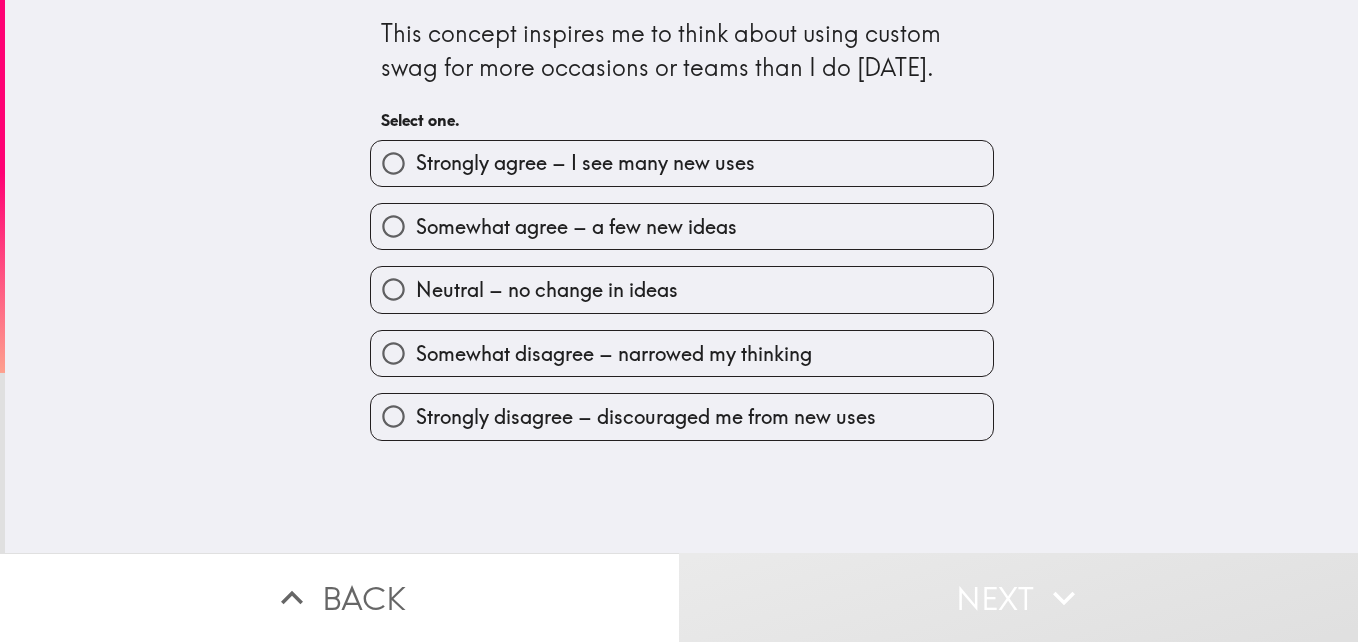 click on "Somewhat agree – a few new ideas" at bounding box center (682, 226) 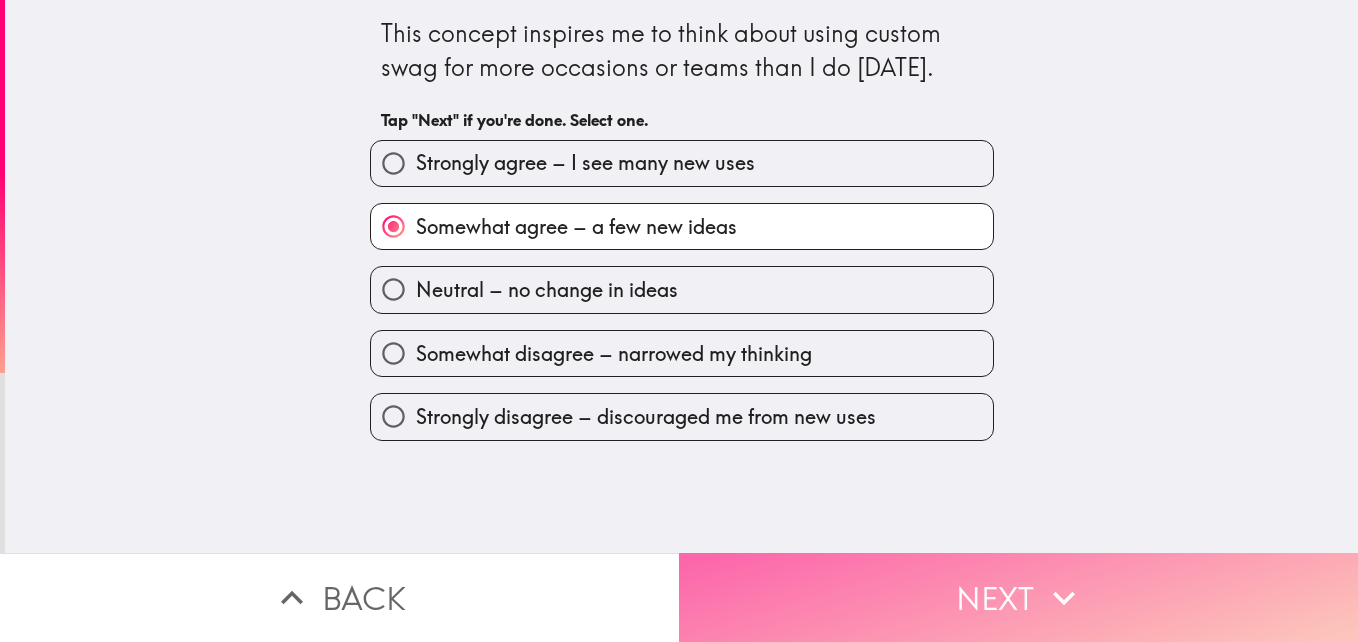 click 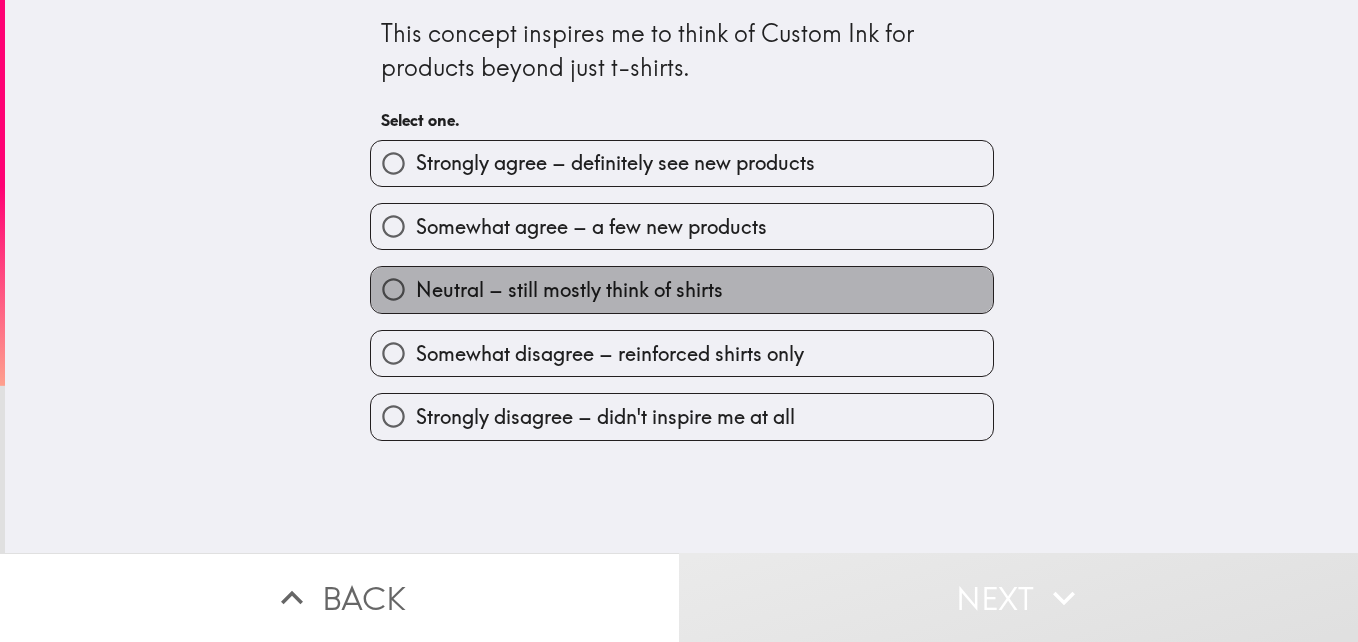 click on "Neutral – still mostly think of shirts" at bounding box center (682, 289) 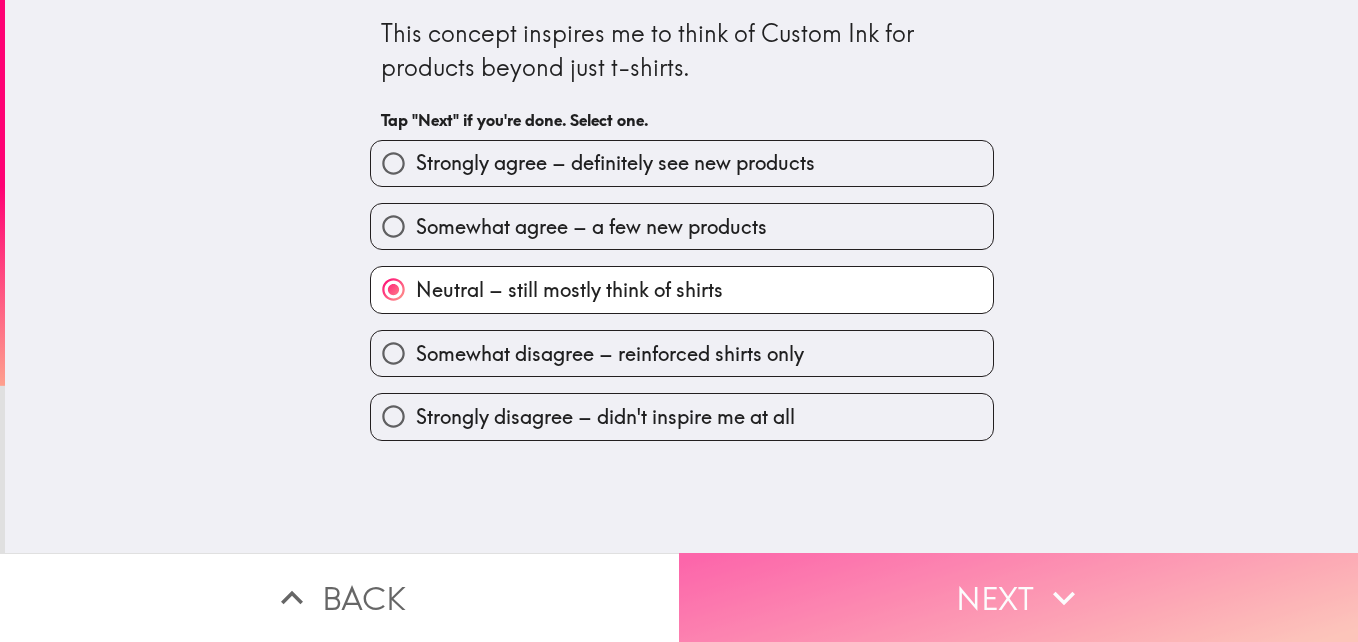click 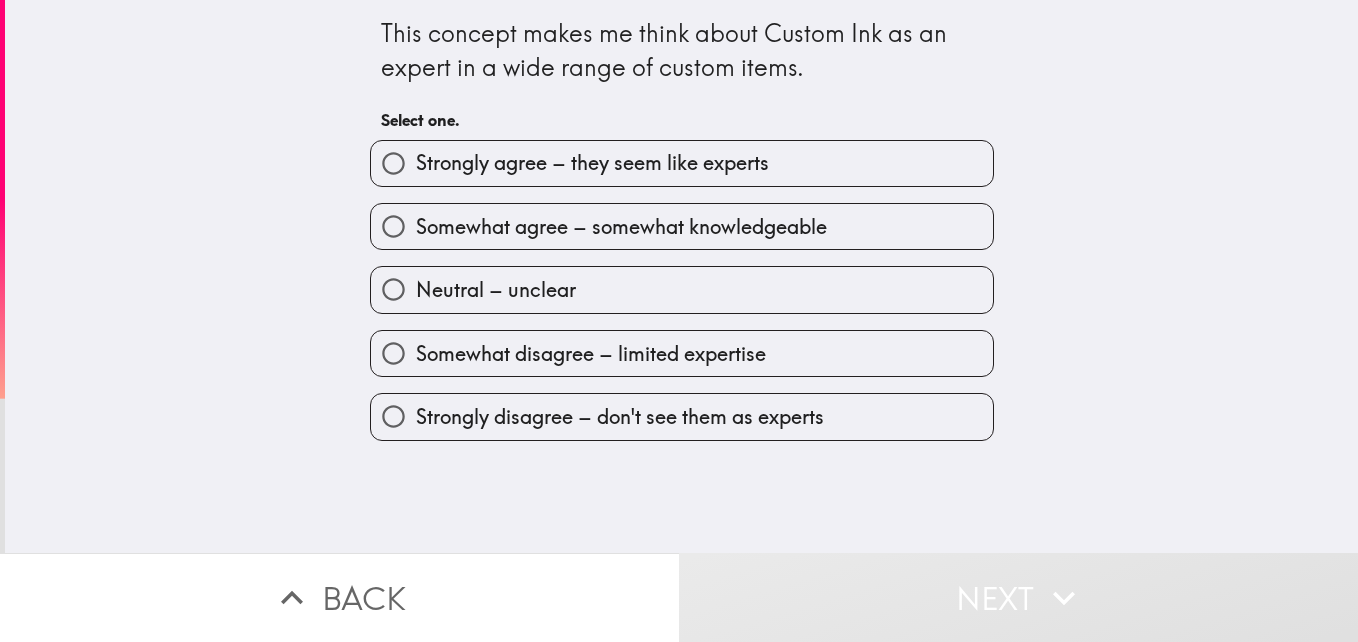 click on "Somewhat agree – somewhat knowledgeable" at bounding box center (682, 226) 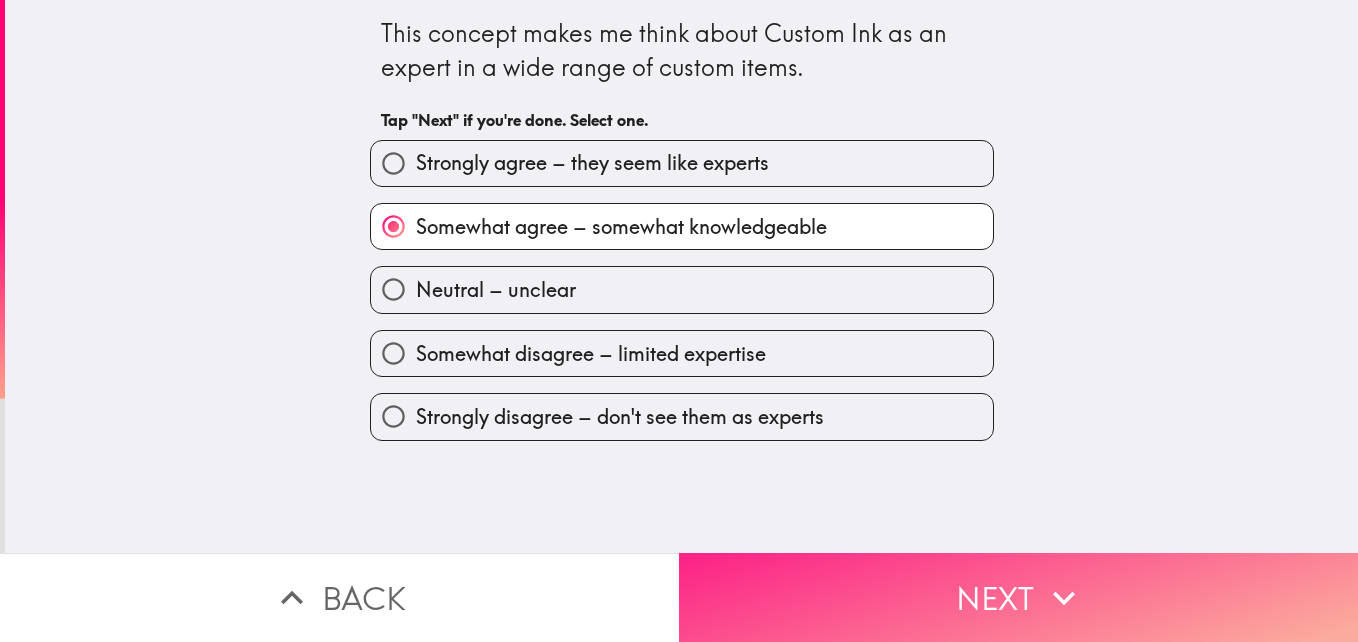 click on "Next" at bounding box center (1018, 597) 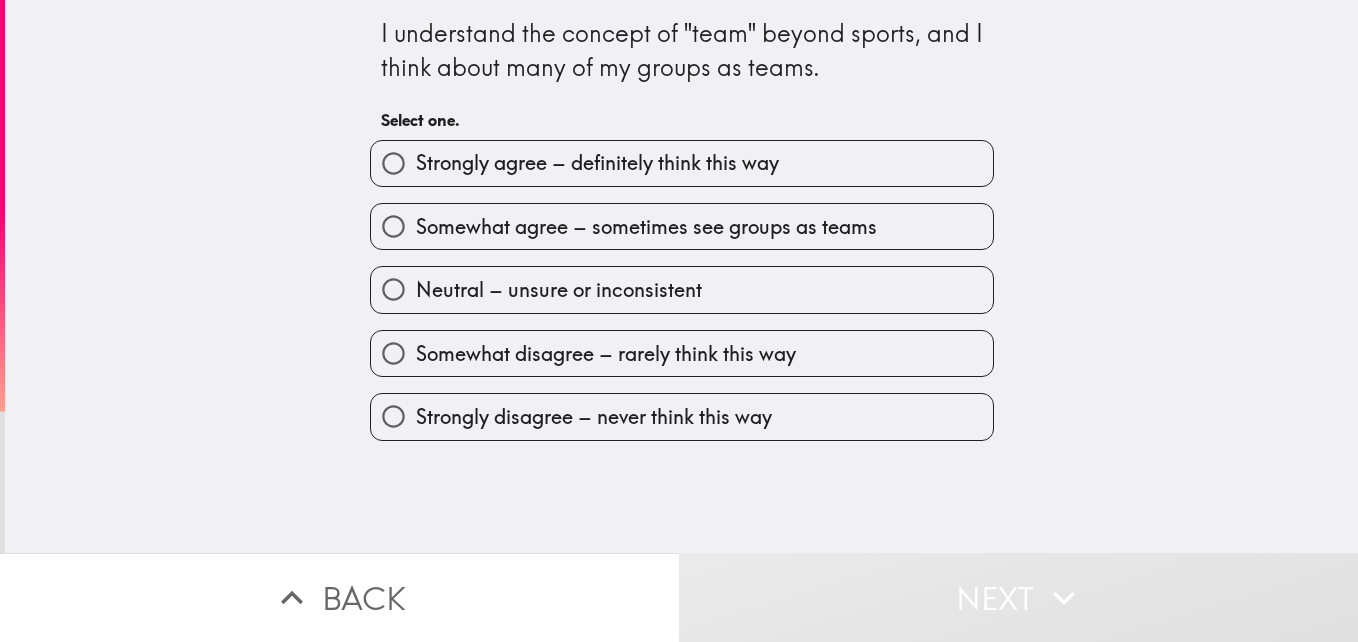 click on "Strongly agree – definitely think this way" at bounding box center (682, 163) 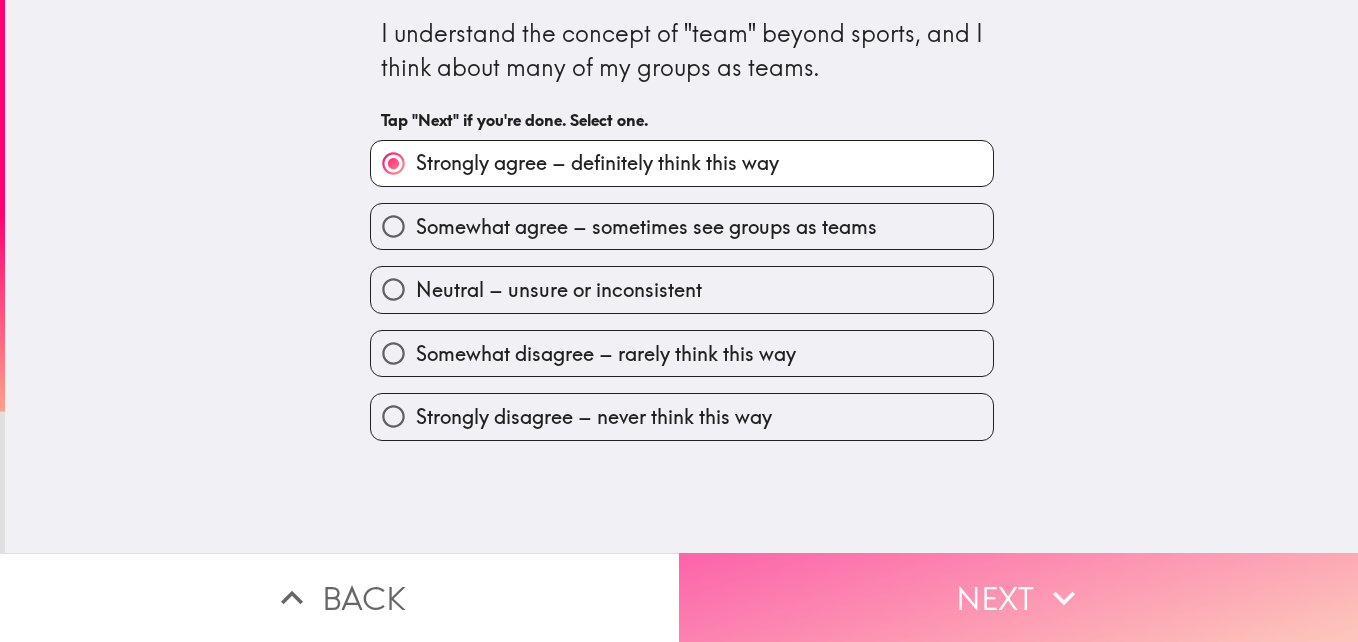 click on "Next" at bounding box center [1018, 597] 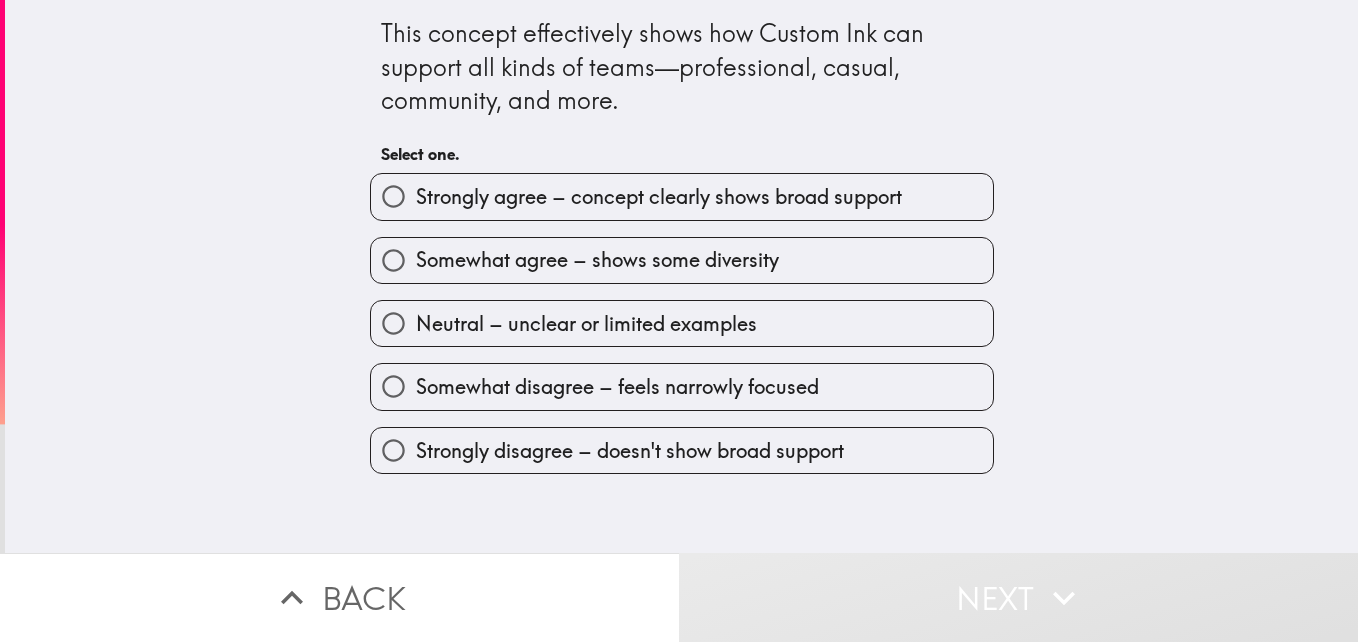 click on "Somewhat agree – shows some diversity" at bounding box center (682, 260) 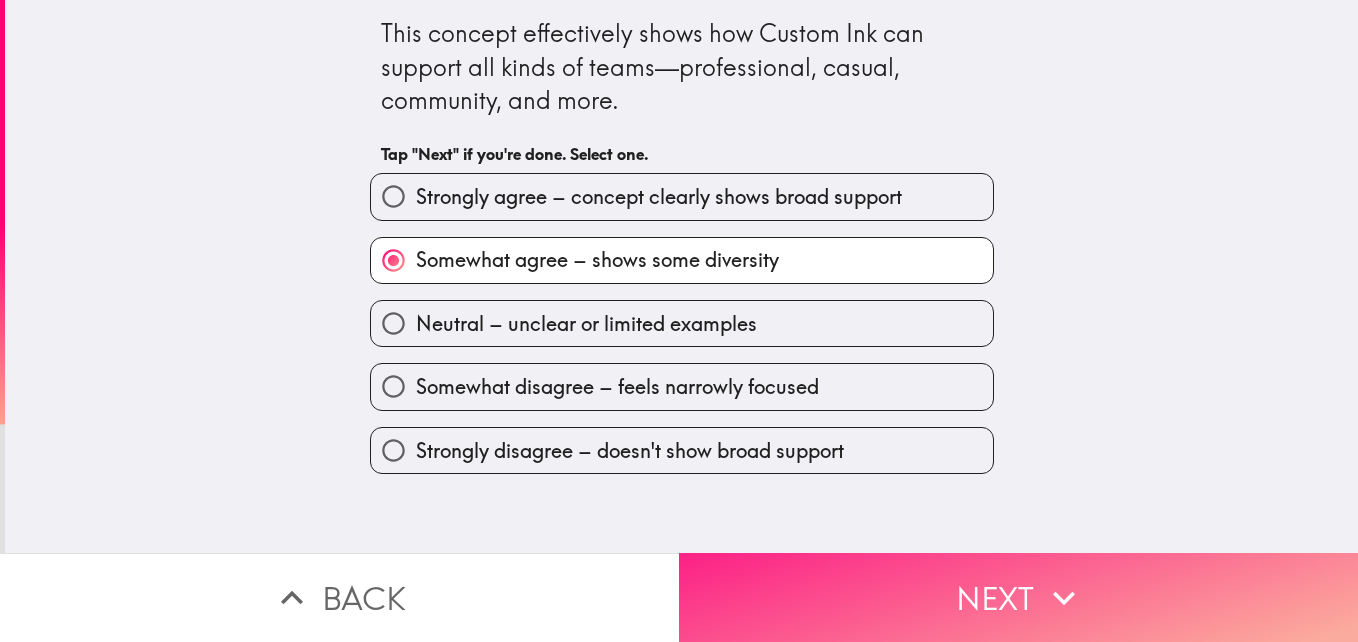 click on "Next" at bounding box center (1018, 597) 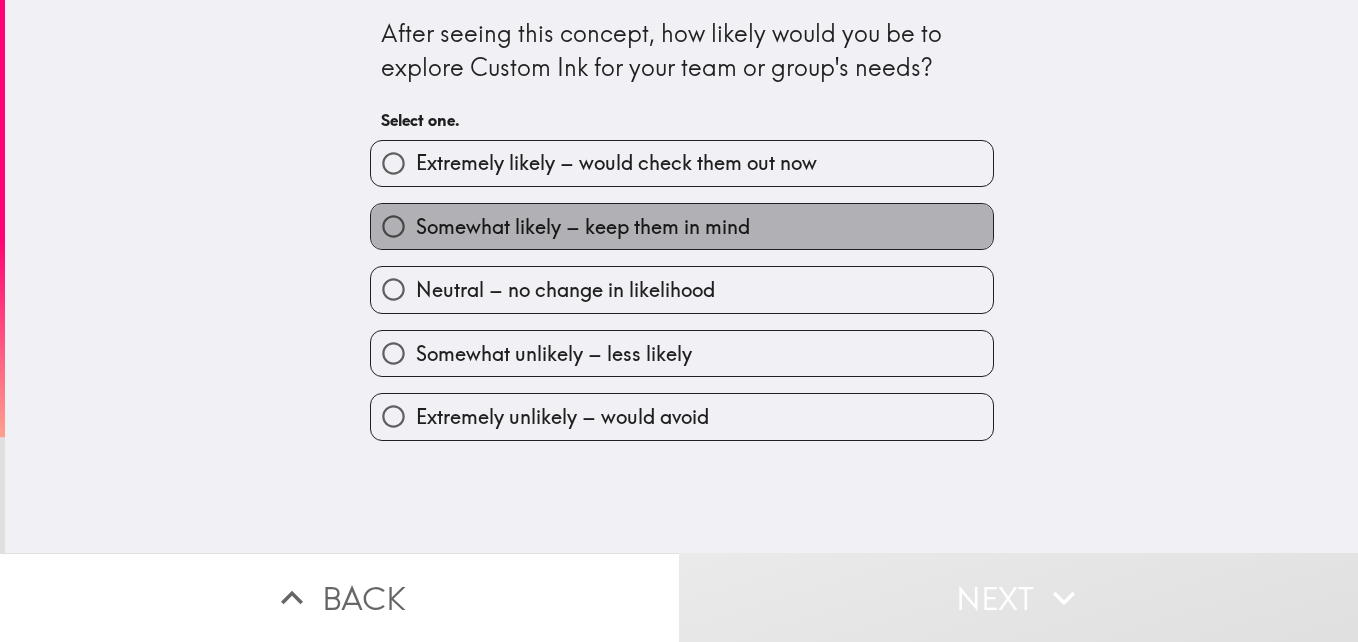 click on "Somewhat likely – keep them in mind" at bounding box center (682, 226) 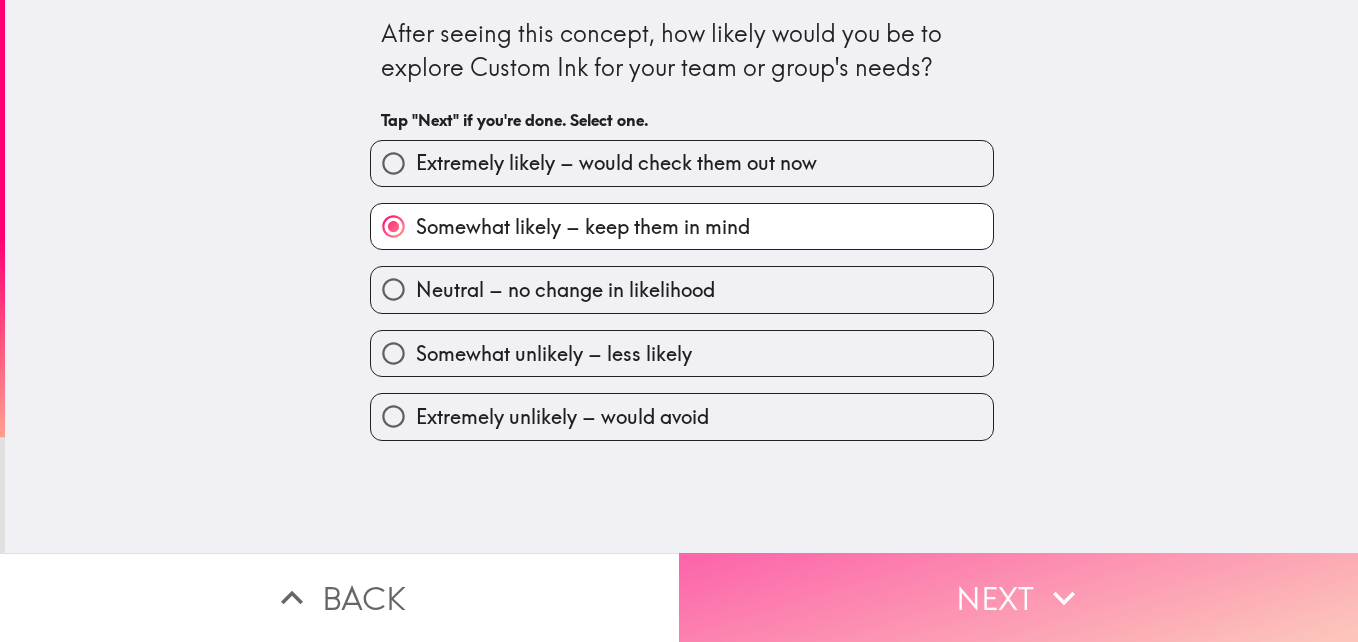 click on "Next" at bounding box center (1018, 597) 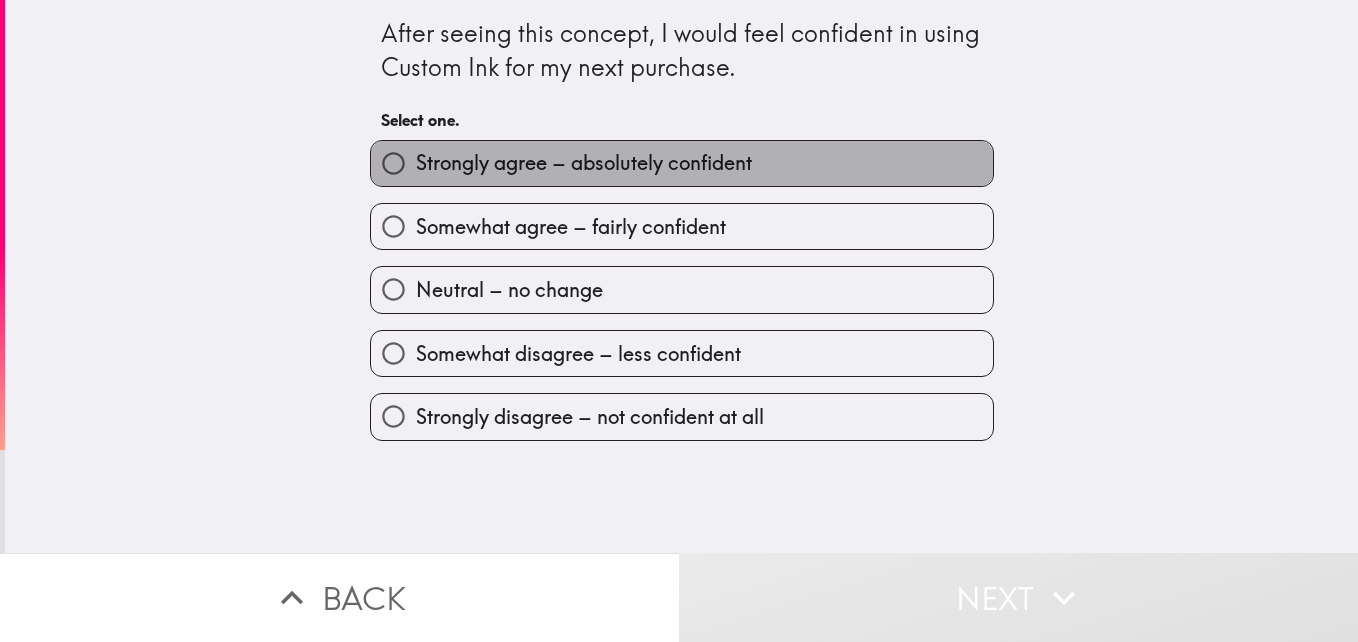 click on "Strongly agree – absolutely confident" at bounding box center [682, 163] 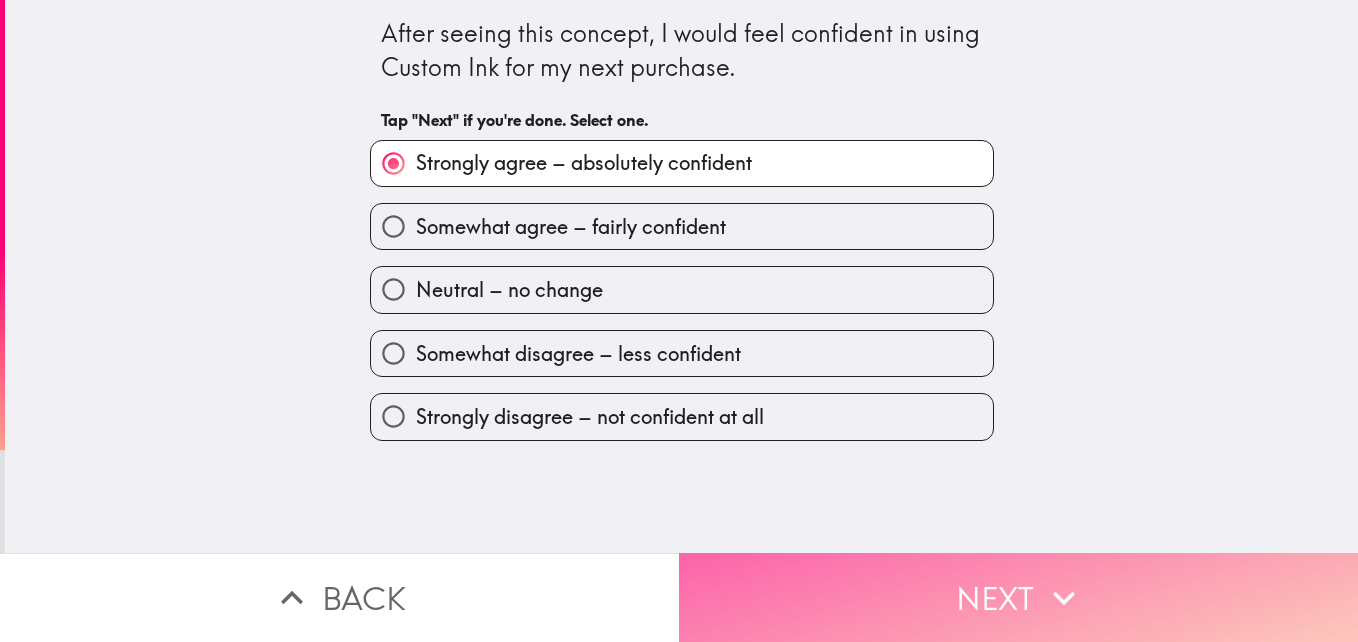 click on "Next" at bounding box center (1018, 597) 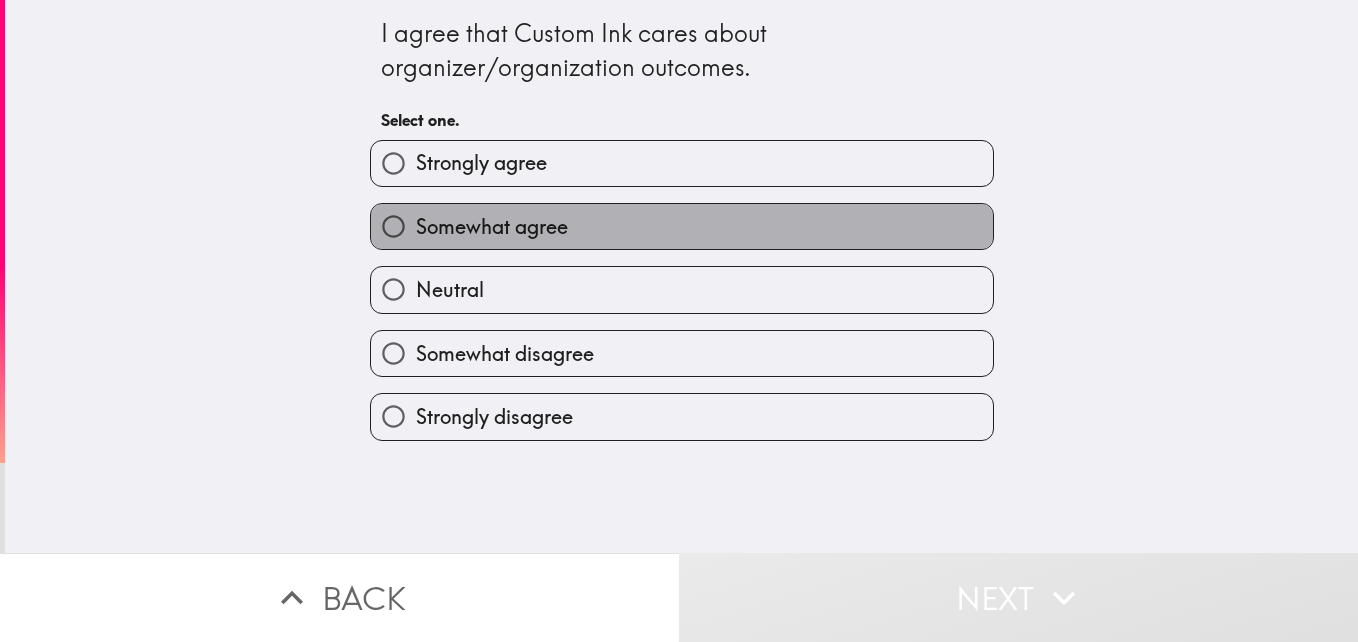 click on "Somewhat agree" at bounding box center (682, 226) 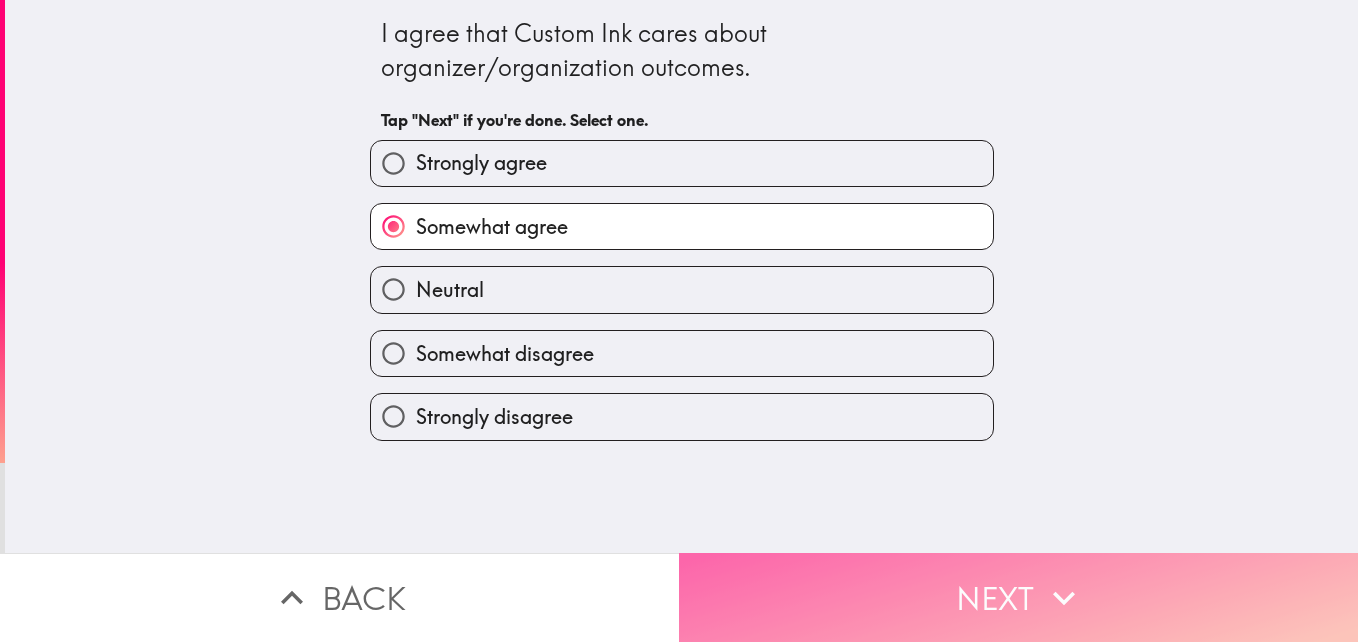 click on "Next" at bounding box center [1018, 597] 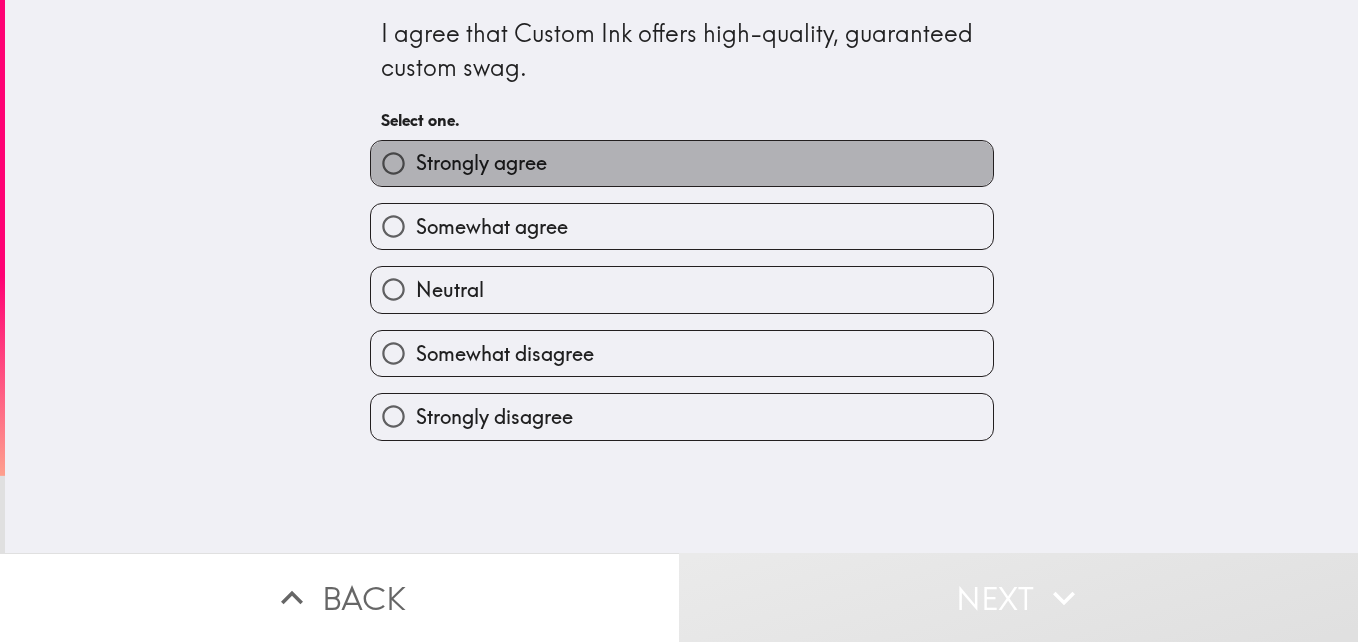 click on "Strongly agree" at bounding box center [682, 163] 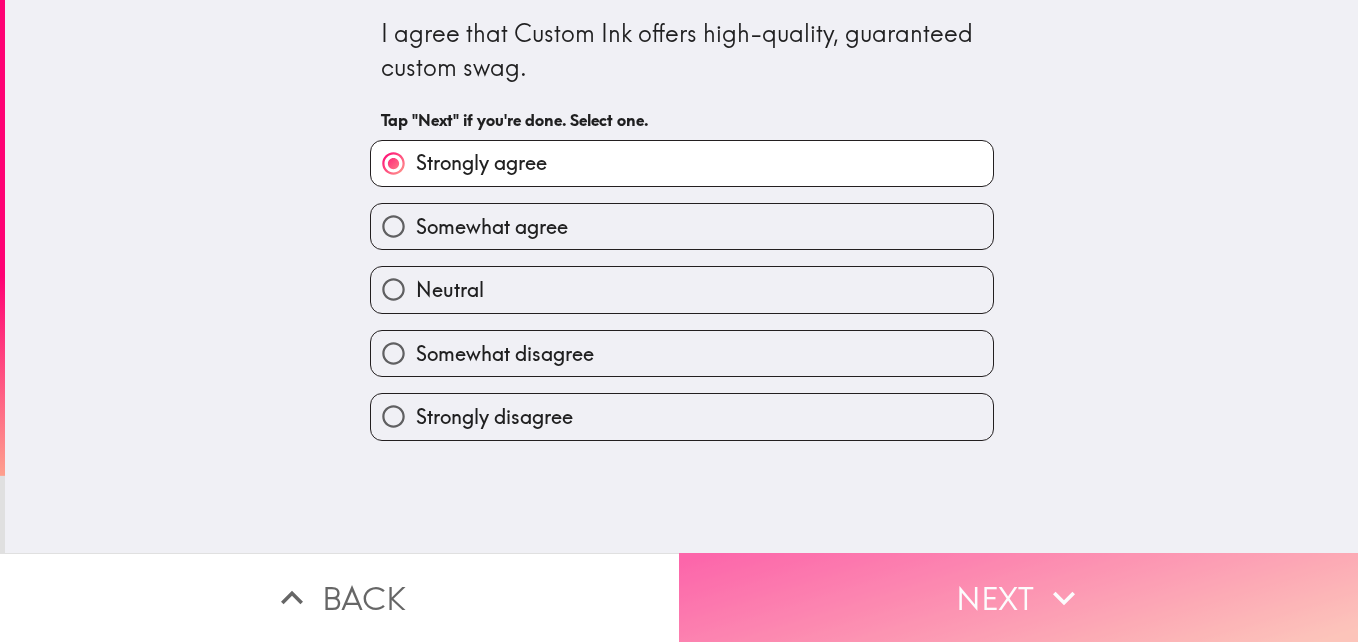 click 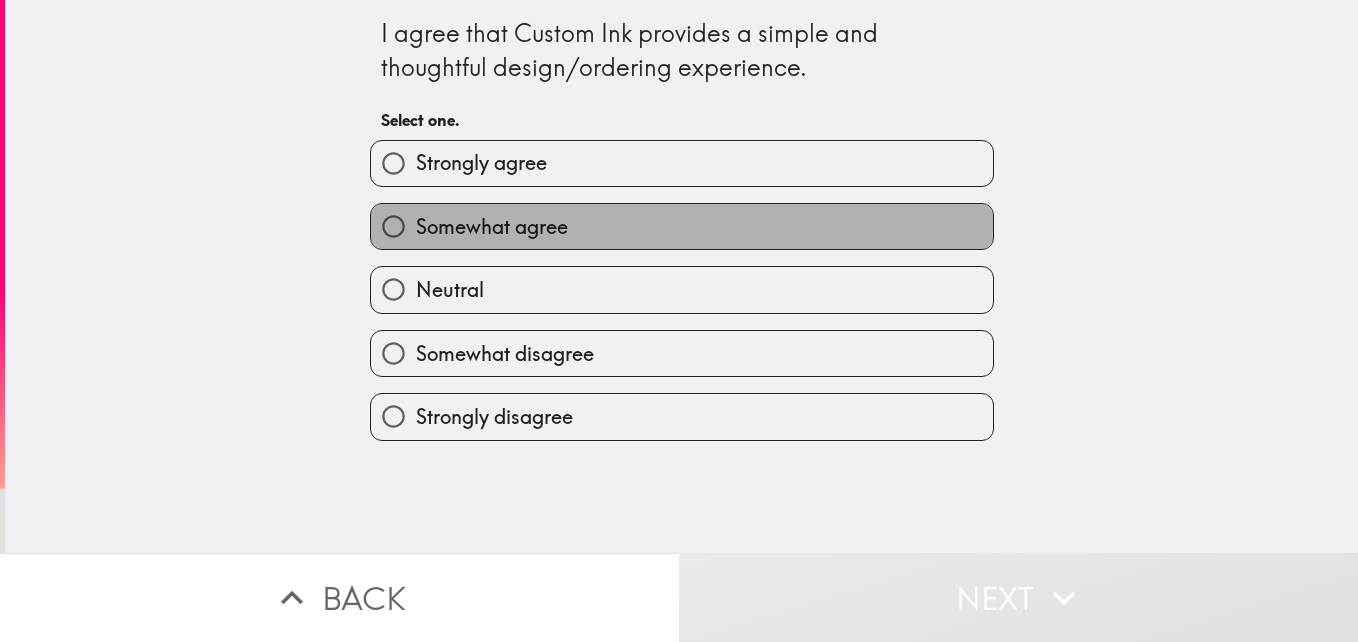 click on "Somewhat agree" at bounding box center [682, 226] 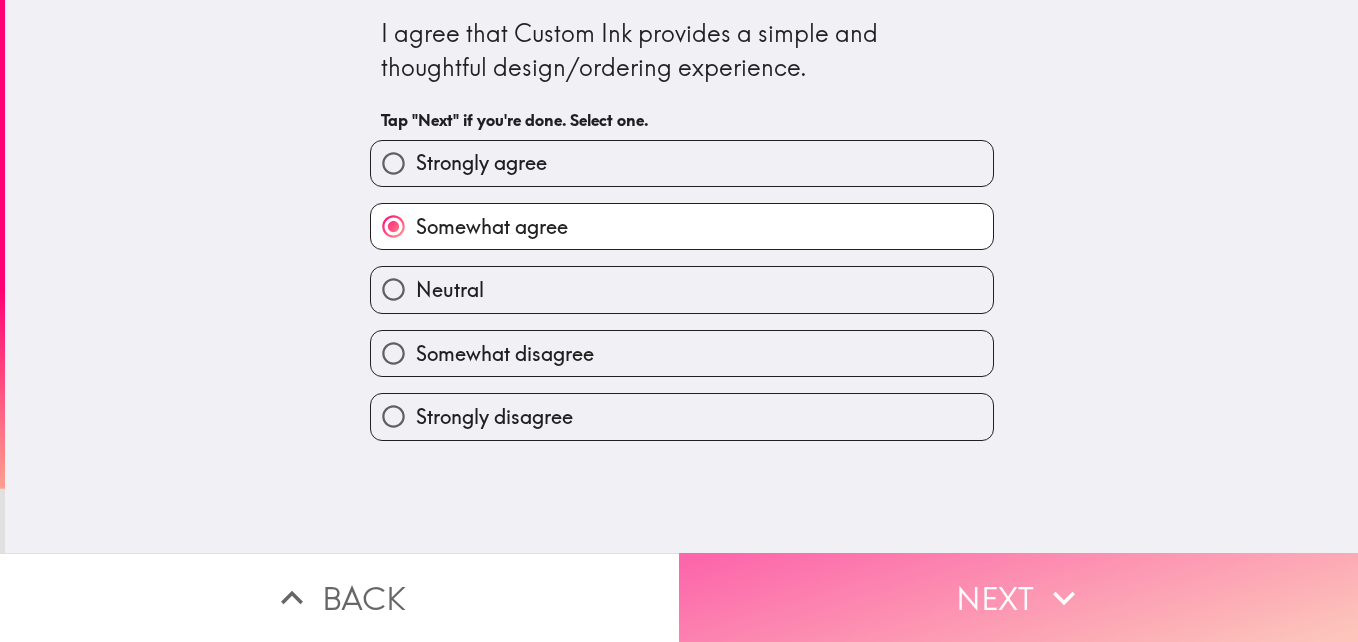 click on "Next" at bounding box center (1018, 597) 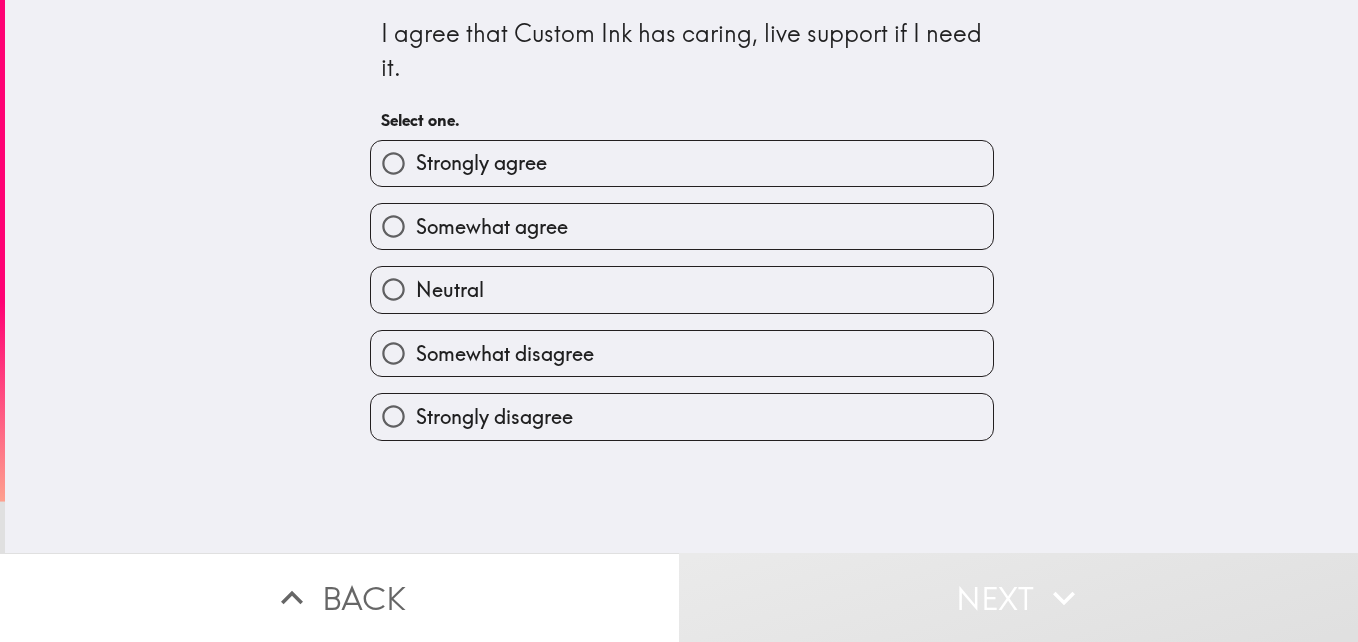 click on "Strongly agree" at bounding box center [682, 163] 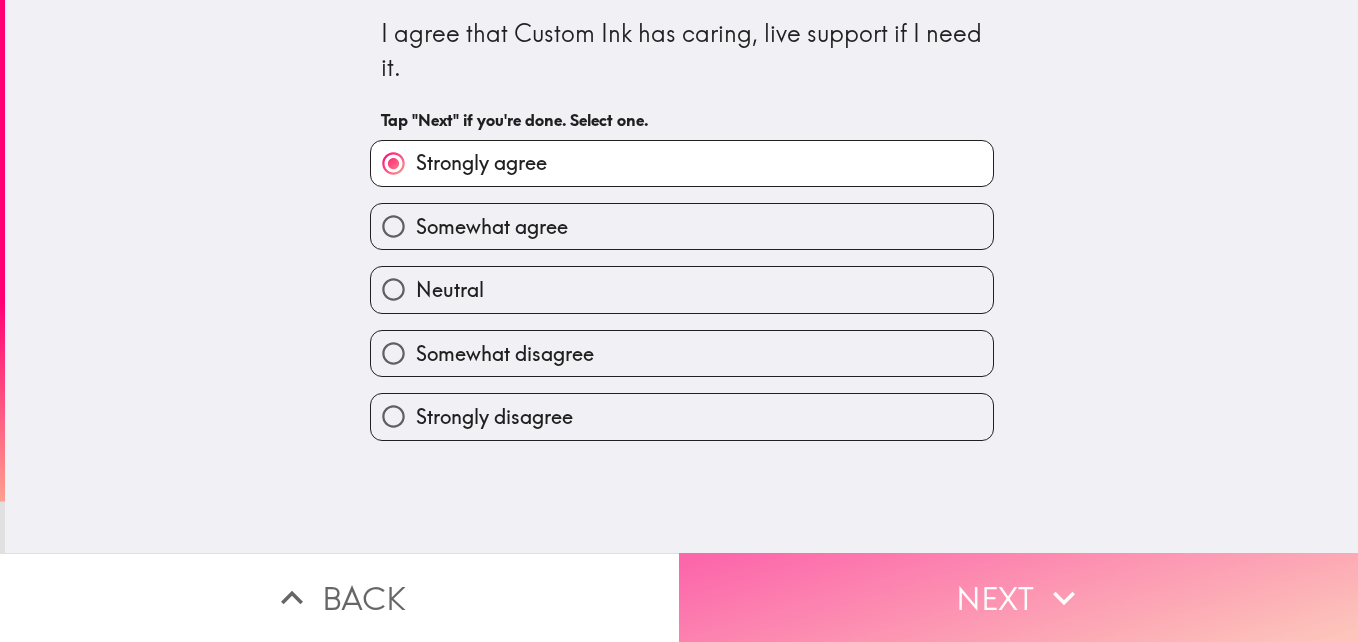 click on "Next" at bounding box center (1018, 597) 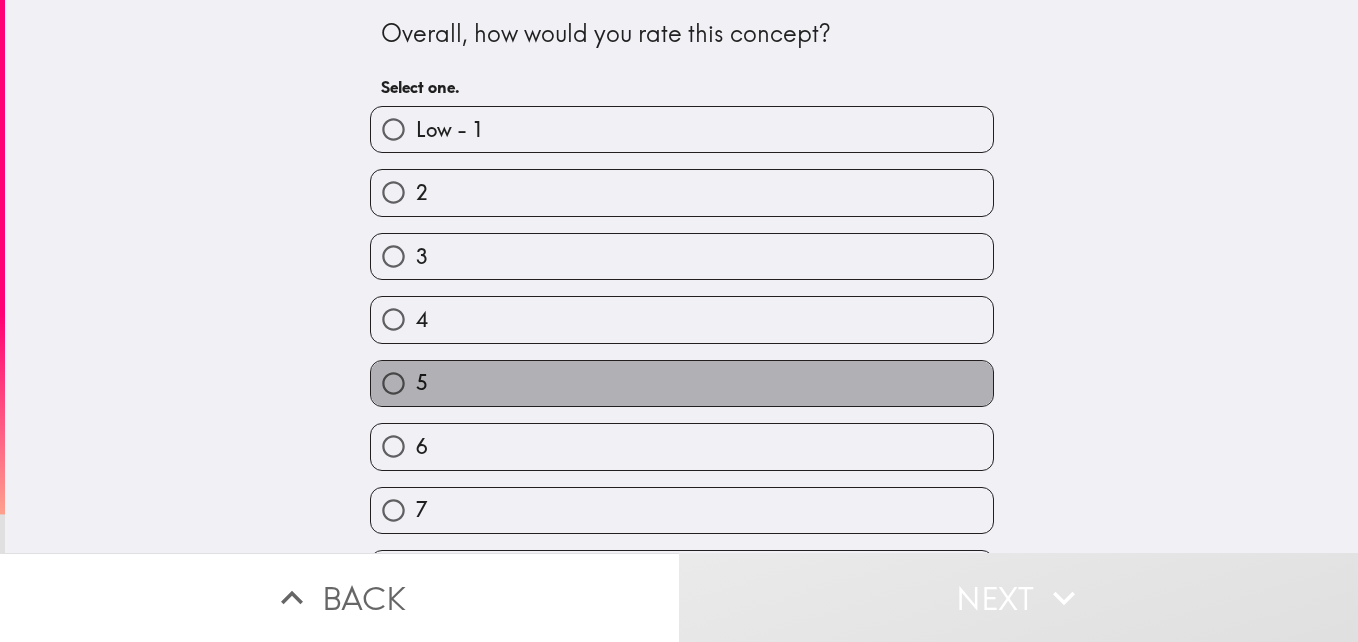 click on "5" at bounding box center [682, 383] 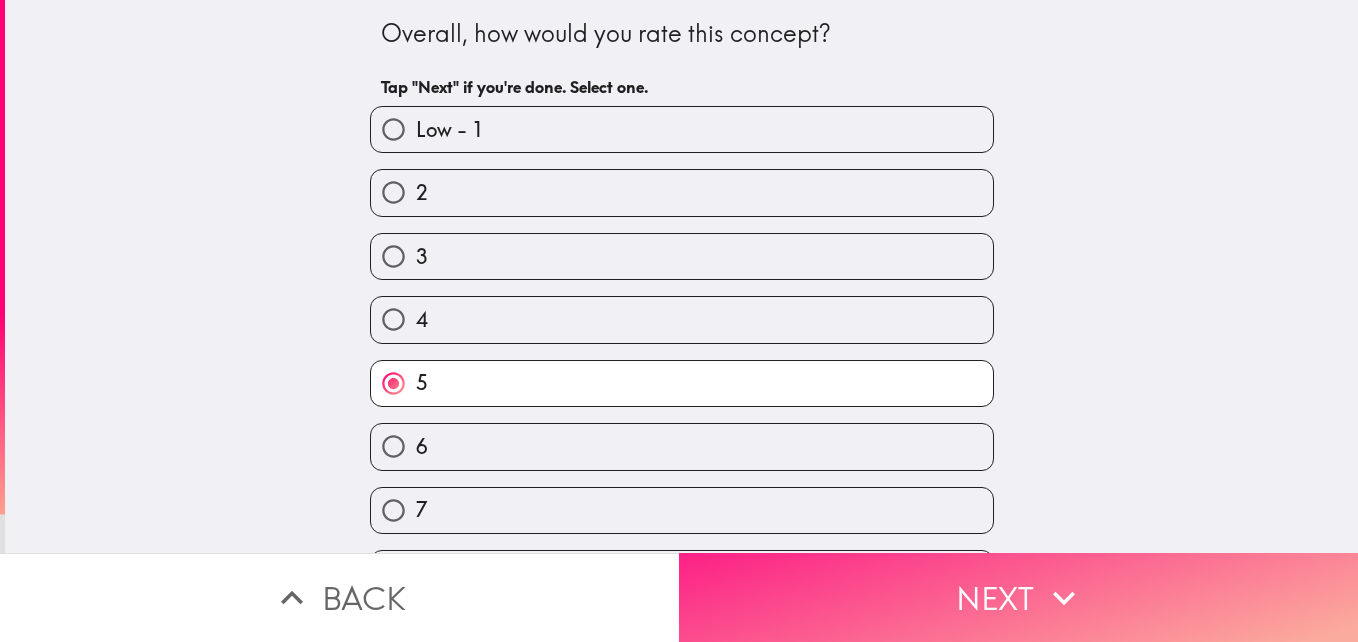 click on "Next" at bounding box center (1018, 597) 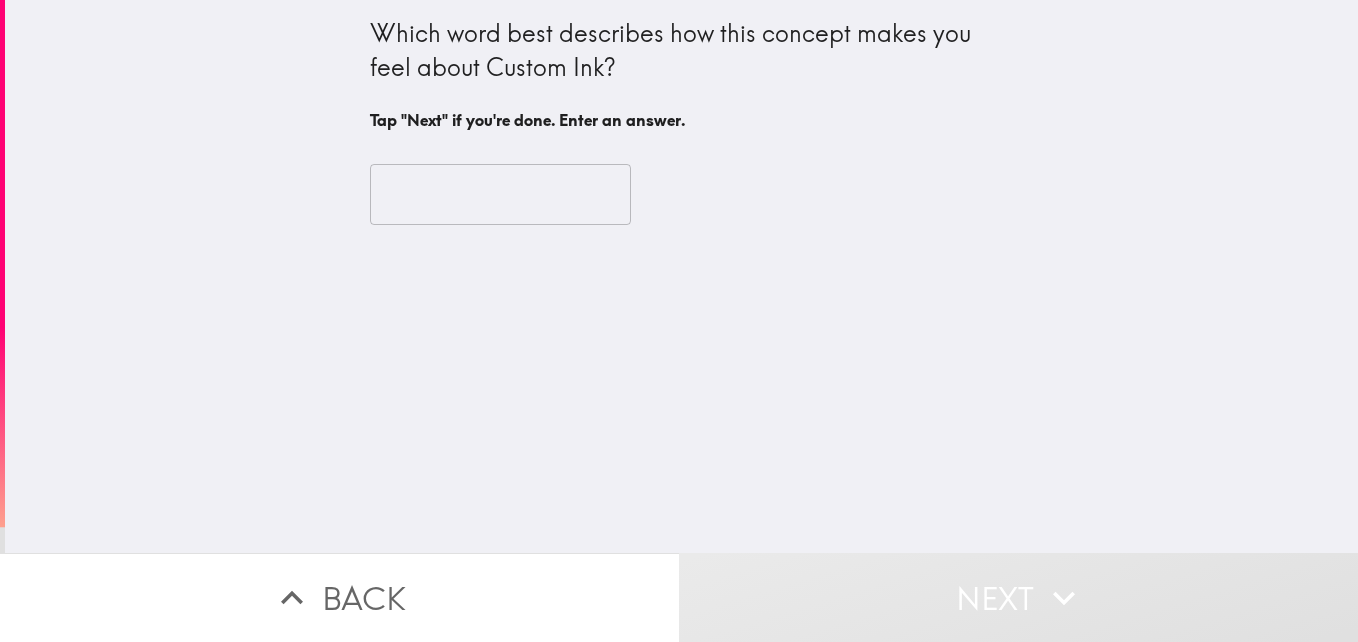 click at bounding box center [500, 195] 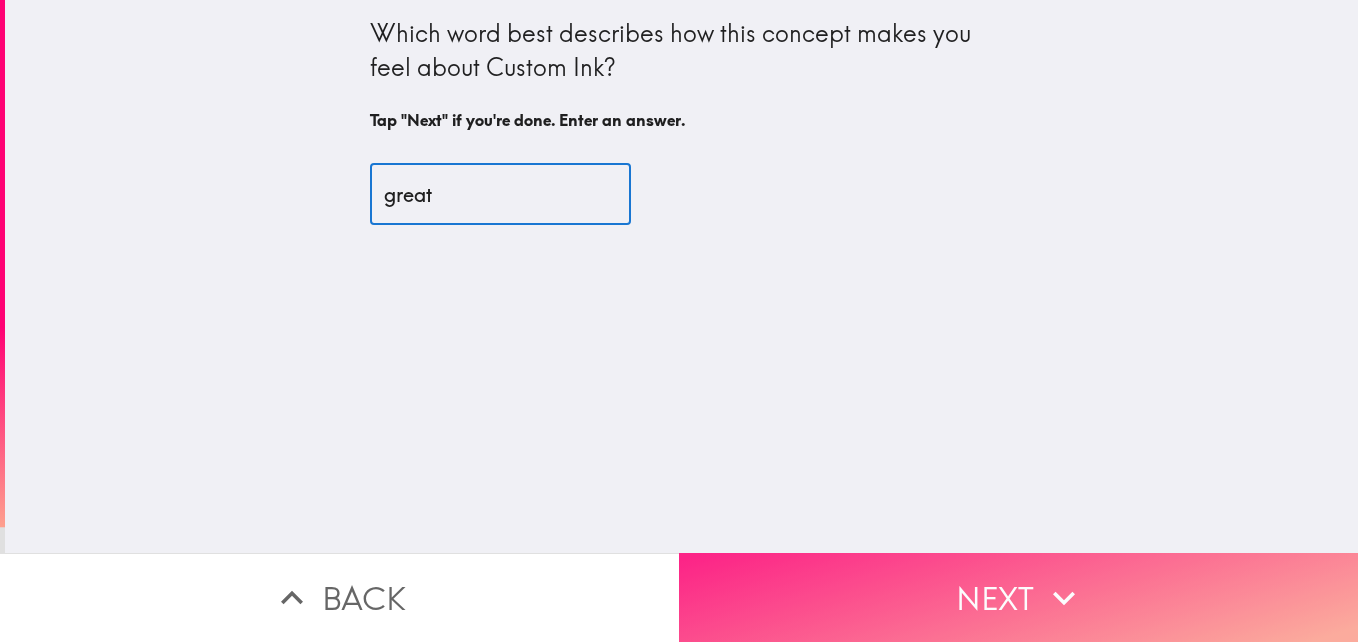 type on "great" 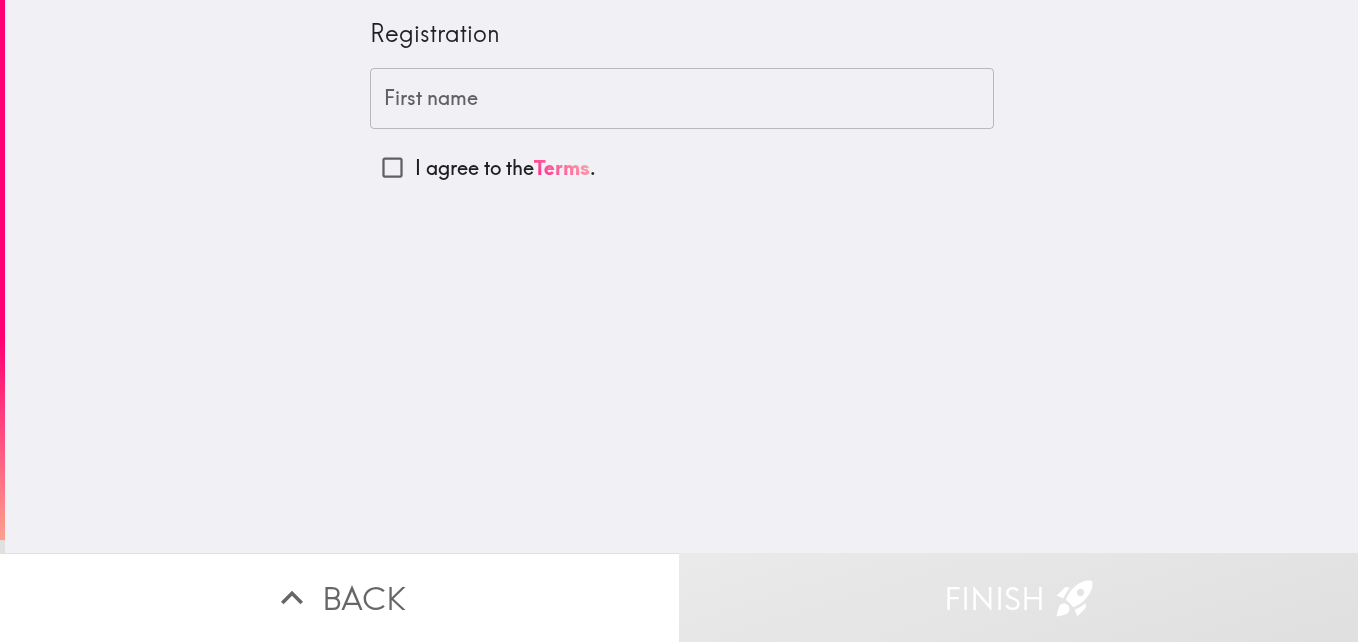 click on "Terms" at bounding box center [562, 167] 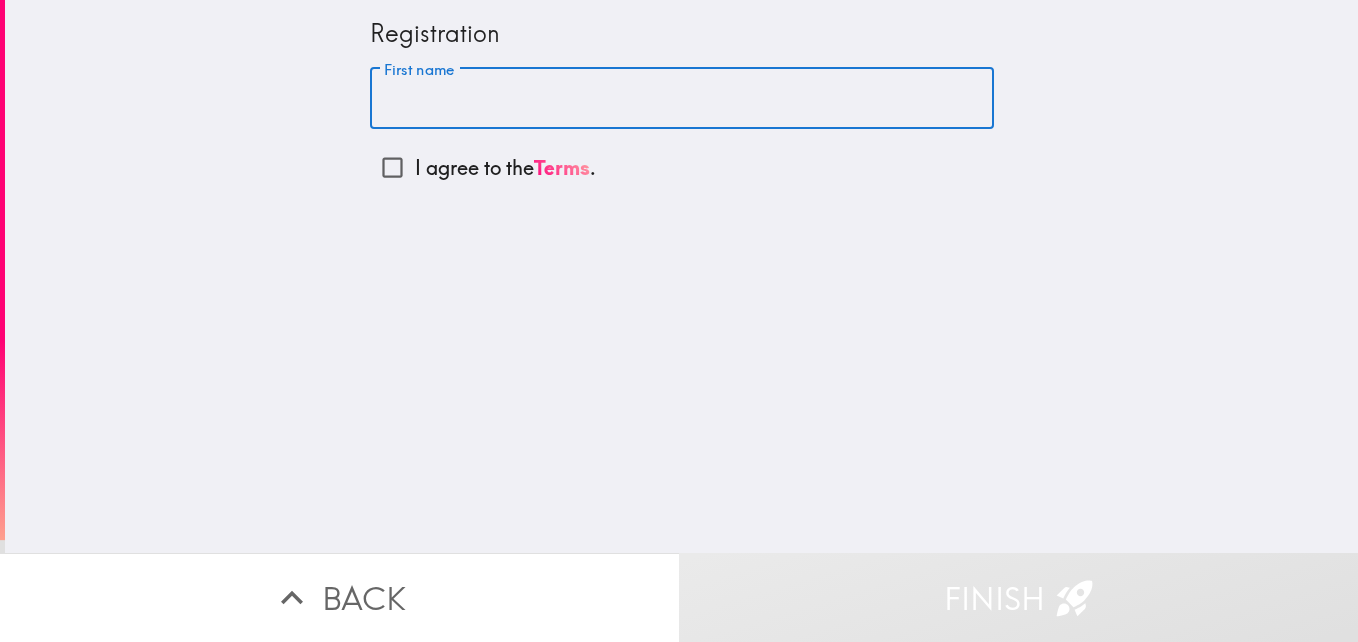 drag, startPoint x: 608, startPoint y: 116, endPoint x: 594, endPoint y: 118, distance: 14.142136 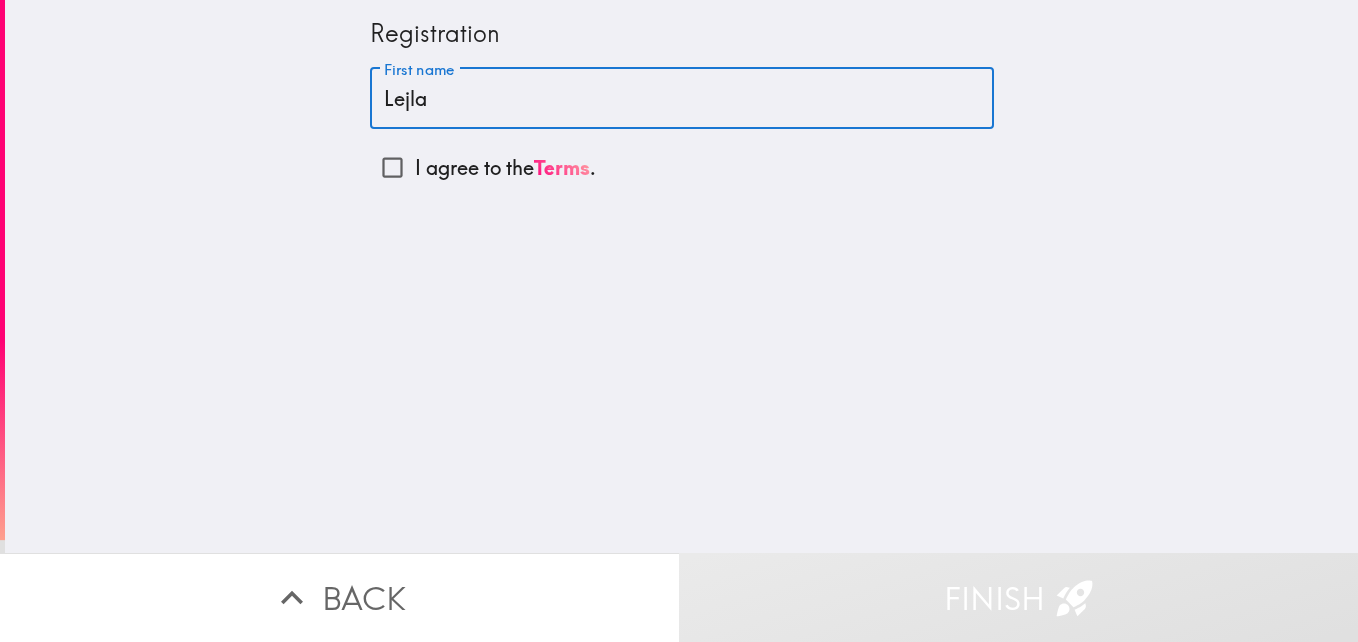click on "I agree to the  Terms ." at bounding box center [392, 167] 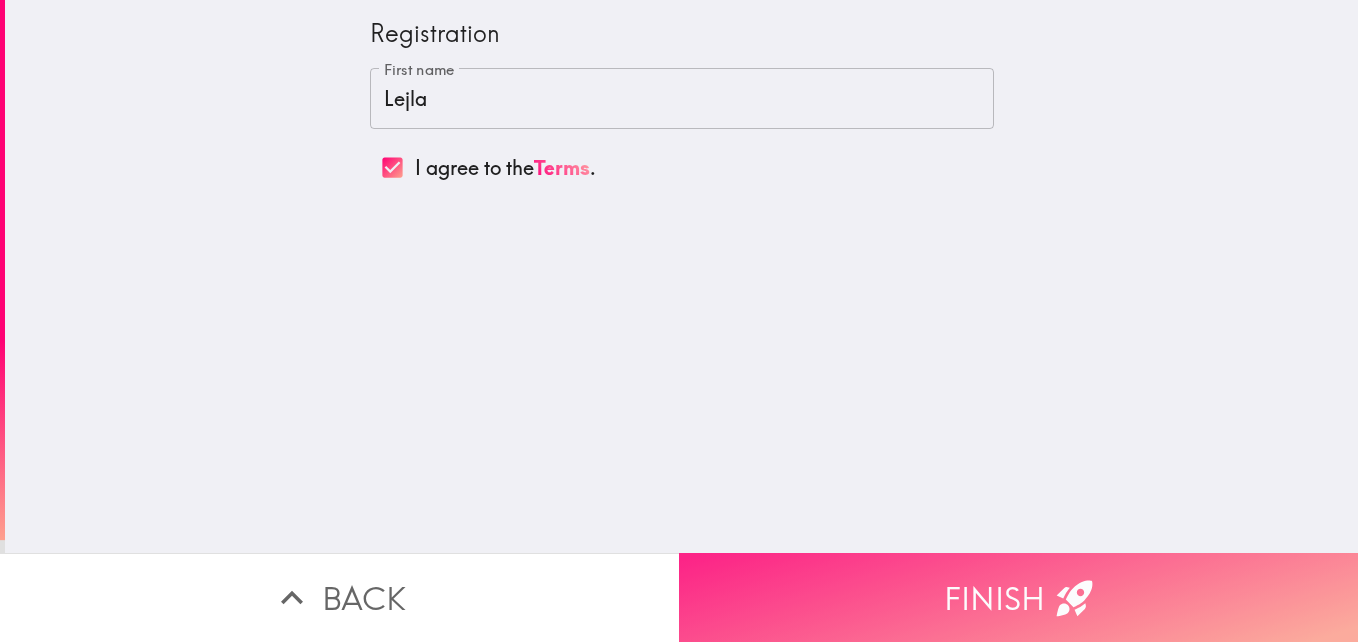 click on "Finish" at bounding box center (1018, 597) 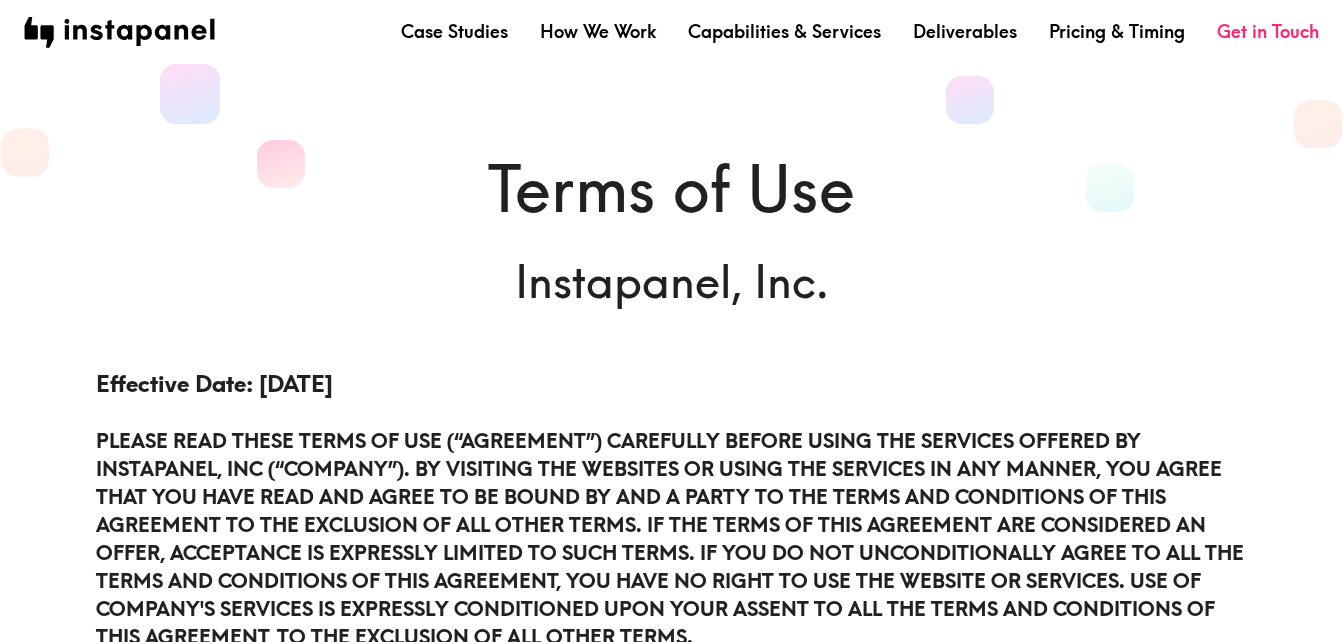 scroll, scrollTop: 0, scrollLeft: 0, axis: both 